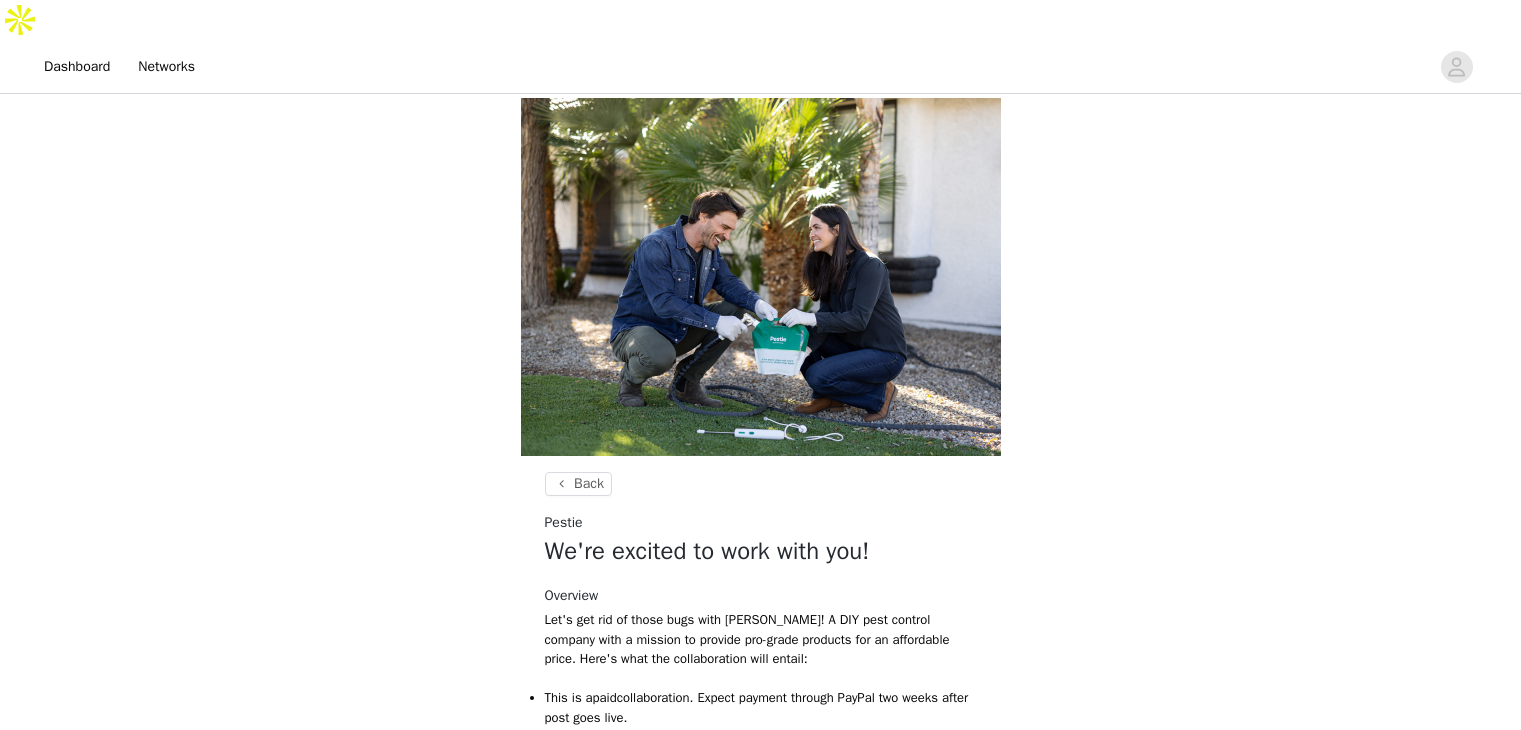 scroll, scrollTop: 560, scrollLeft: 0, axis: vertical 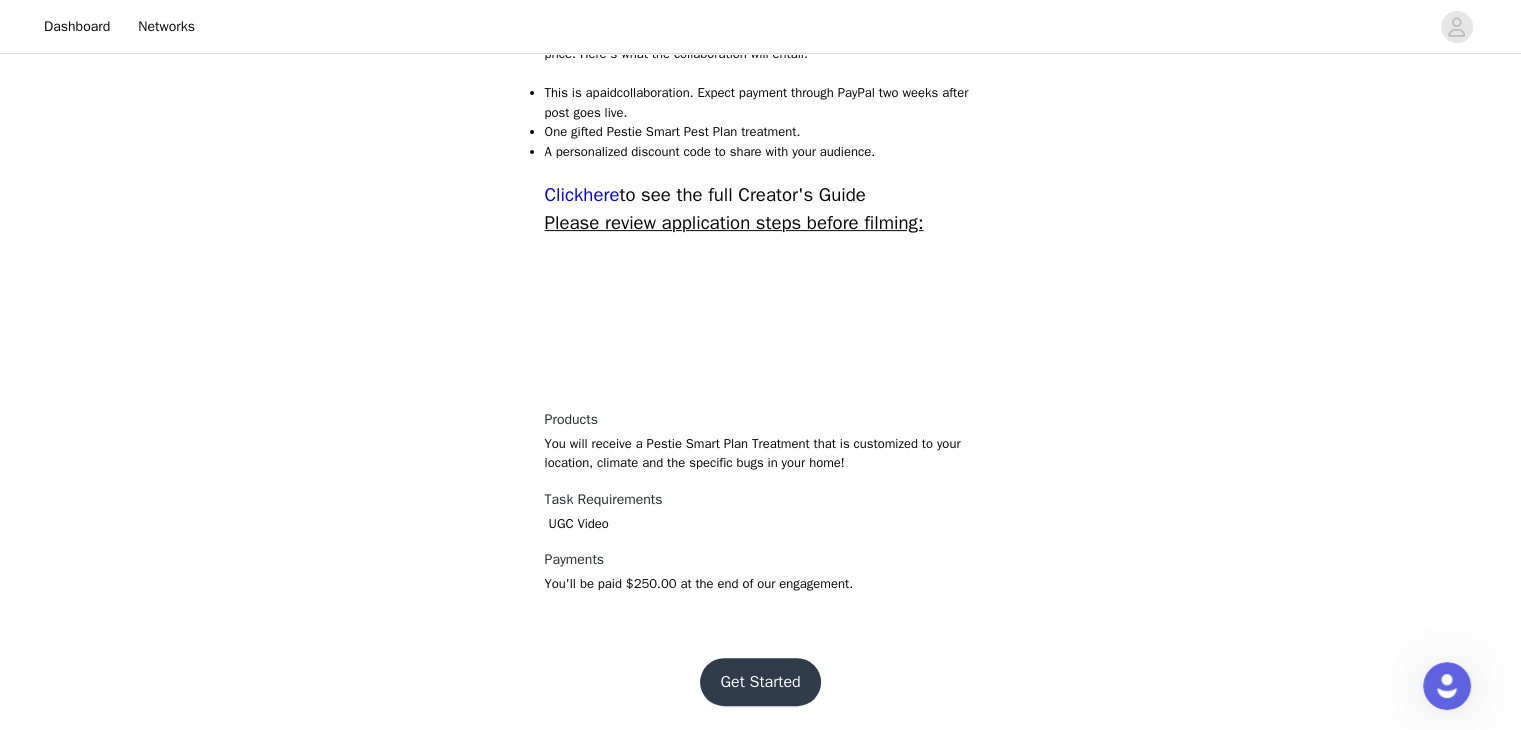 click on "Get Started" at bounding box center [760, 682] 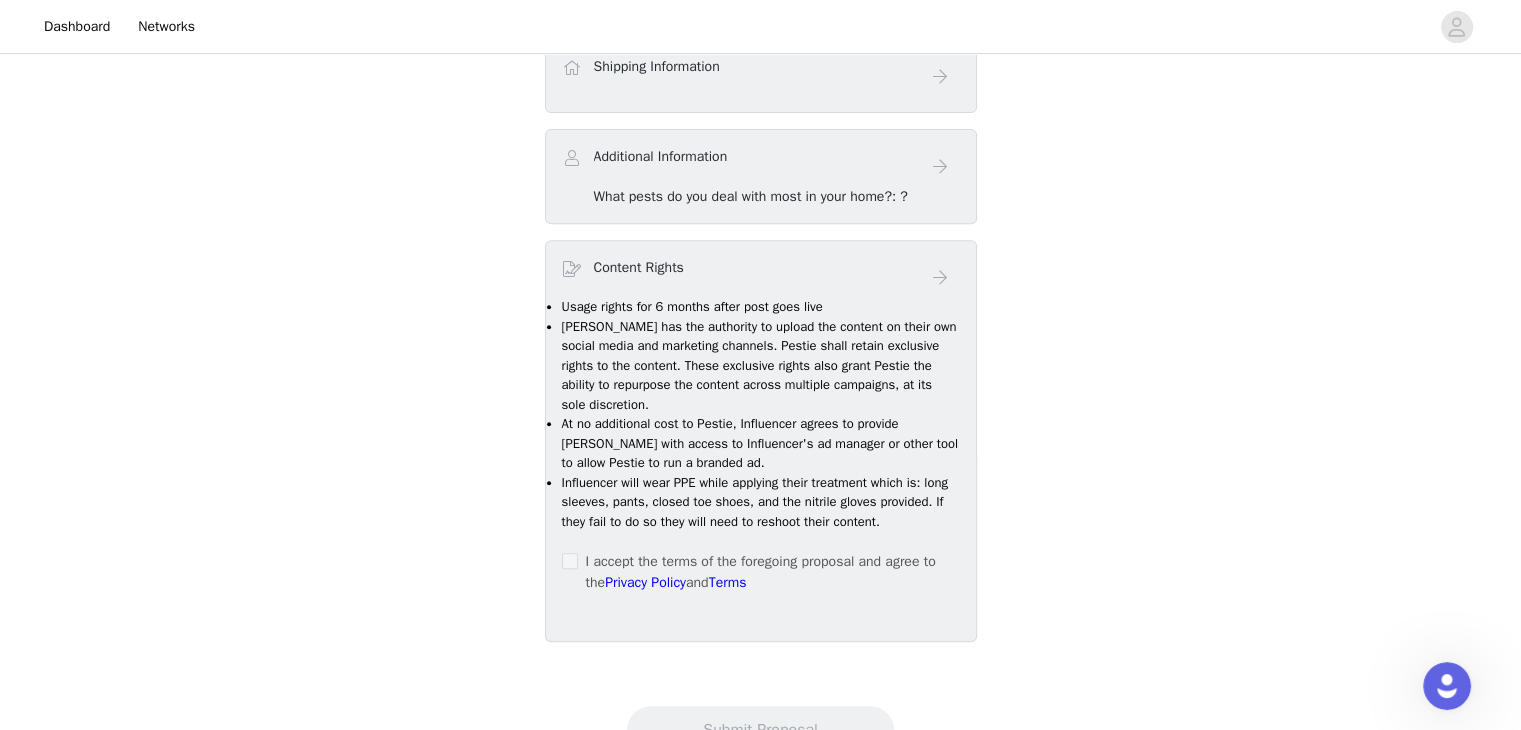 scroll, scrollTop: 255, scrollLeft: 0, axis: vertical 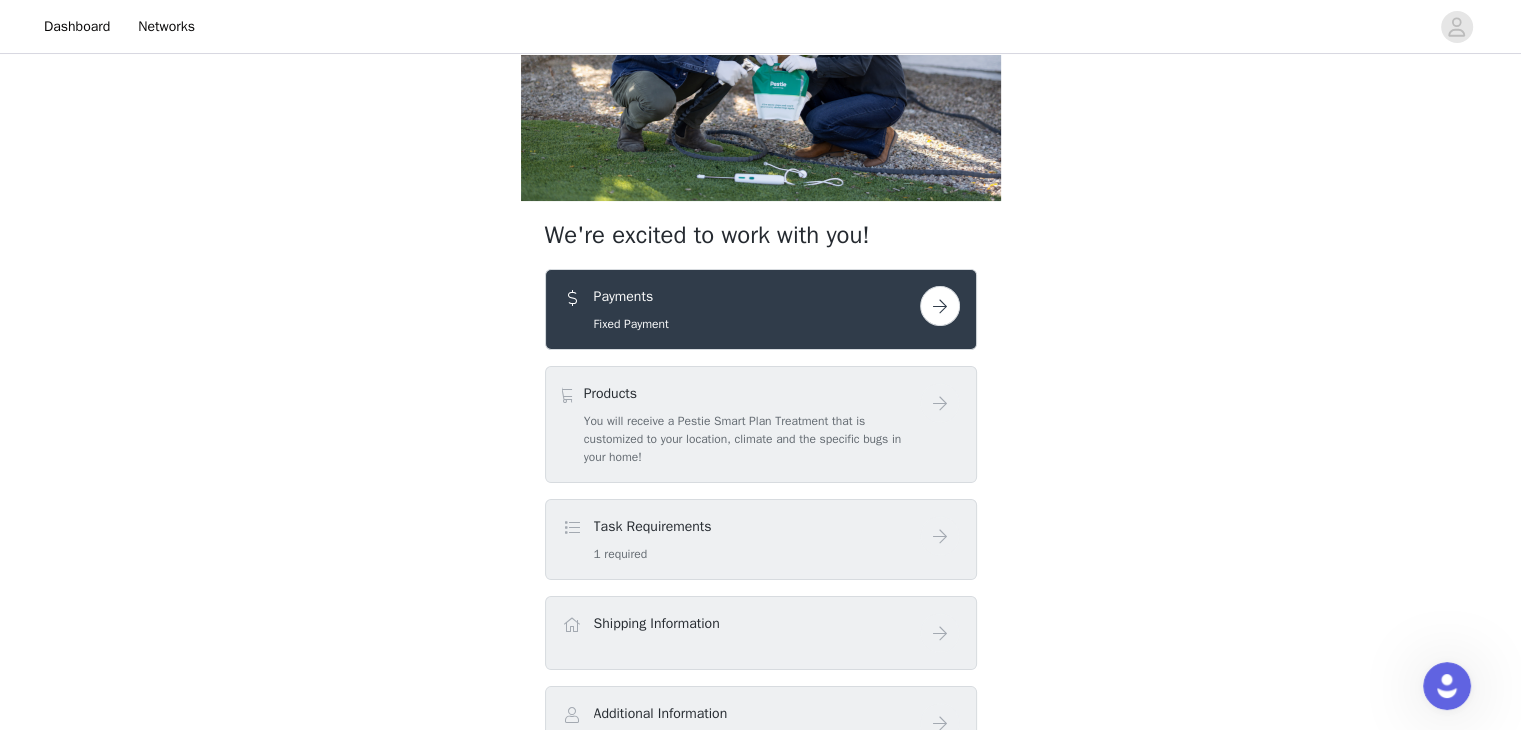 click on "Payments   Fixed Payment" at bounding box center (741, 309) 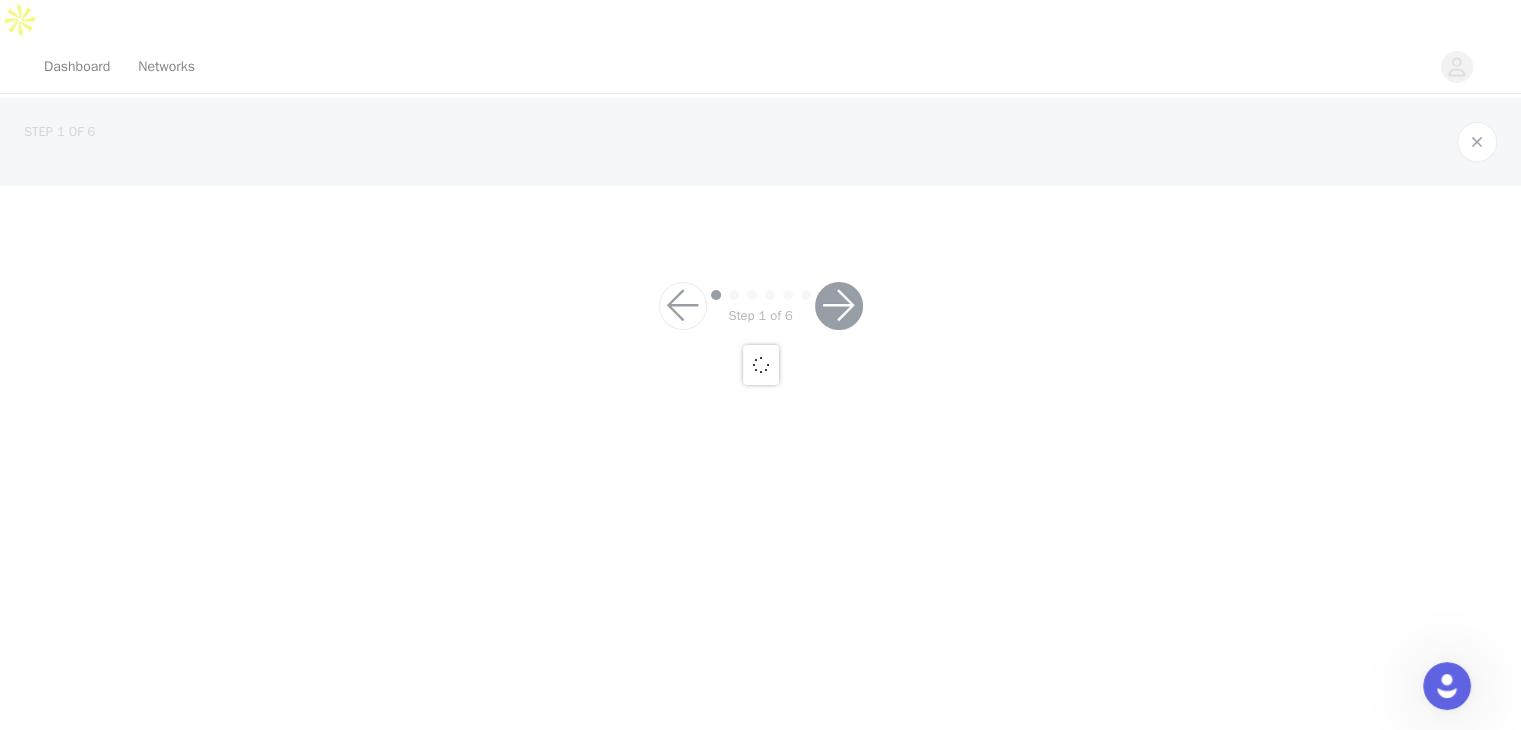 scroll, scrollTop: 0, scrollLeft: 0, axis: both 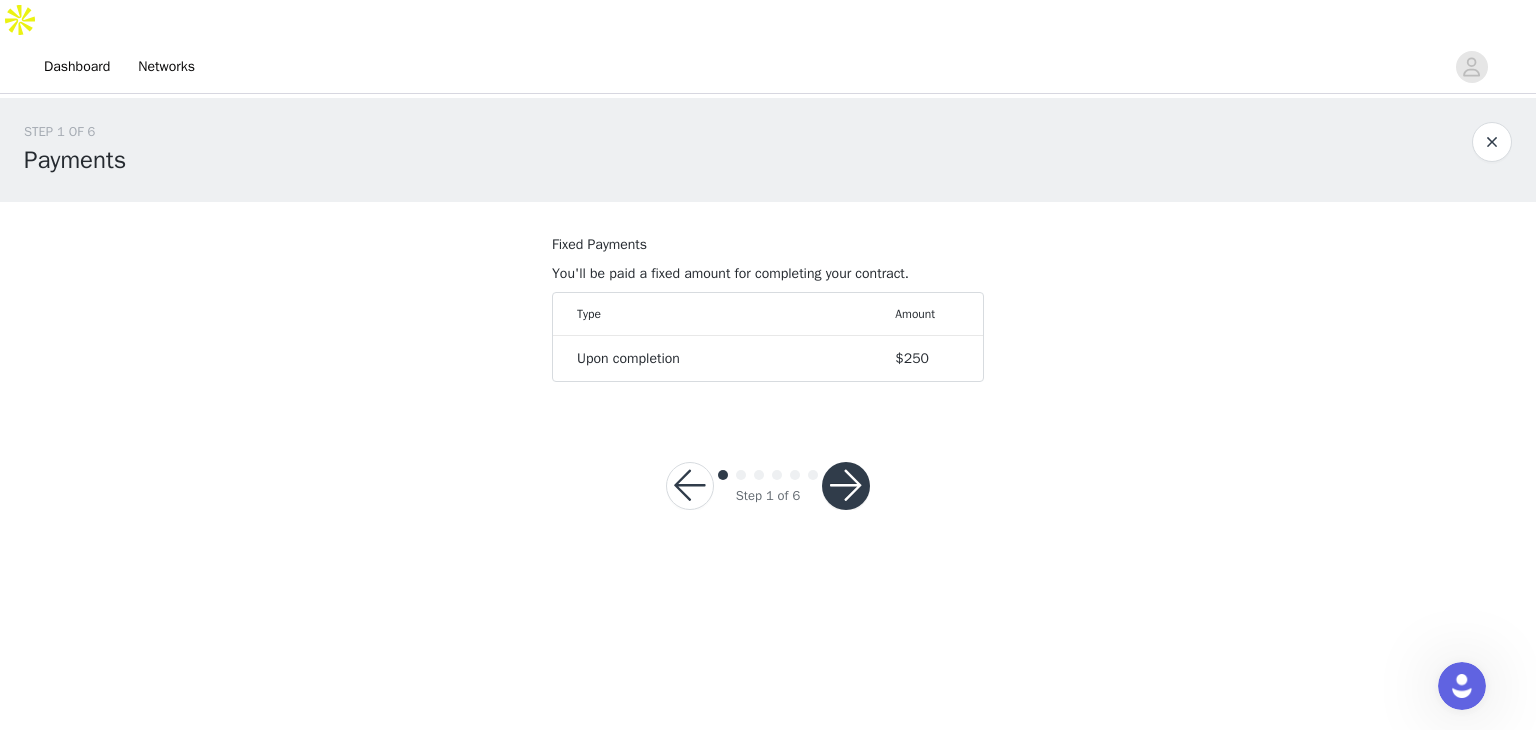 click at bounding box center [846, 486] 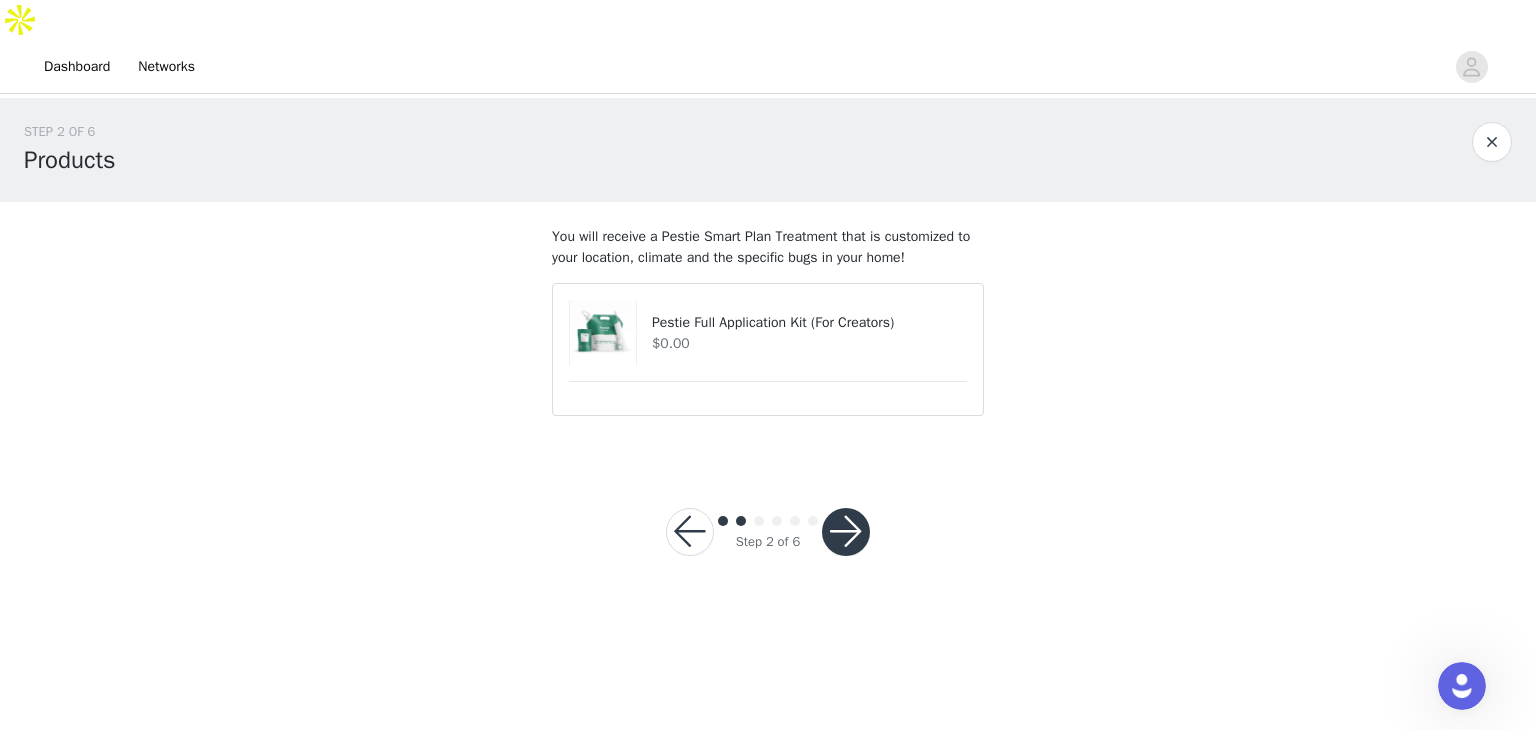 click at bounding box center (846, 532) 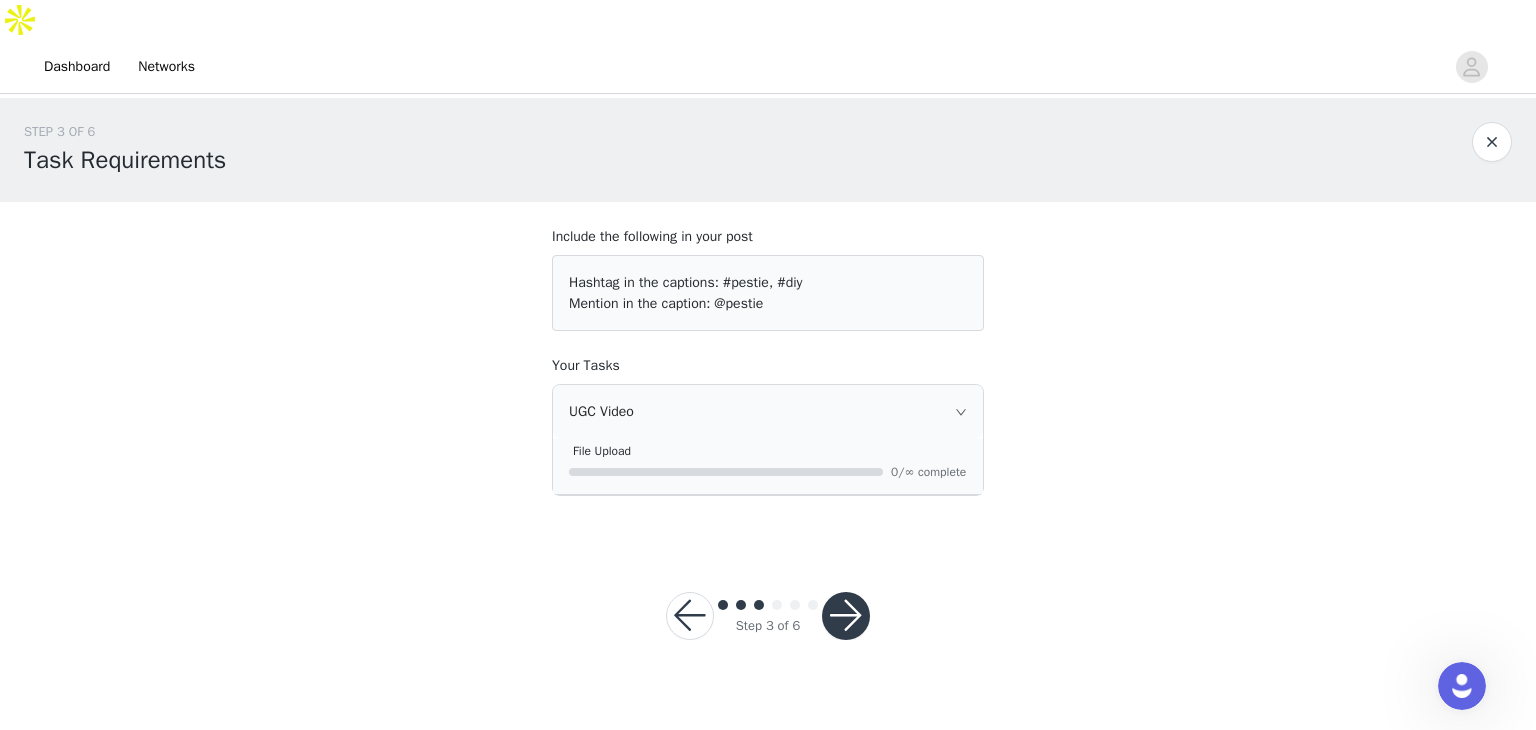 click at bounding box center (846, 616) 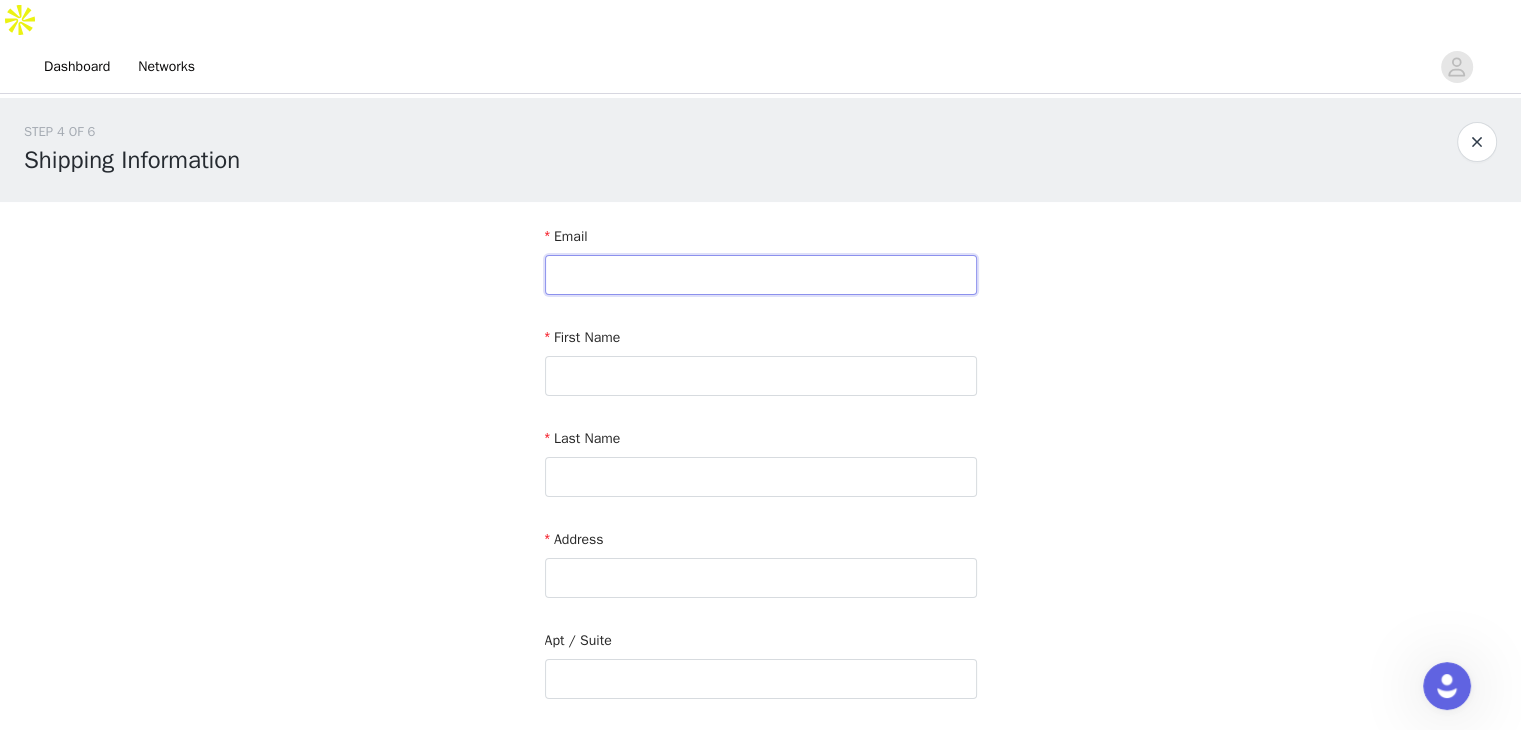 click at bounding box center [761, 275] 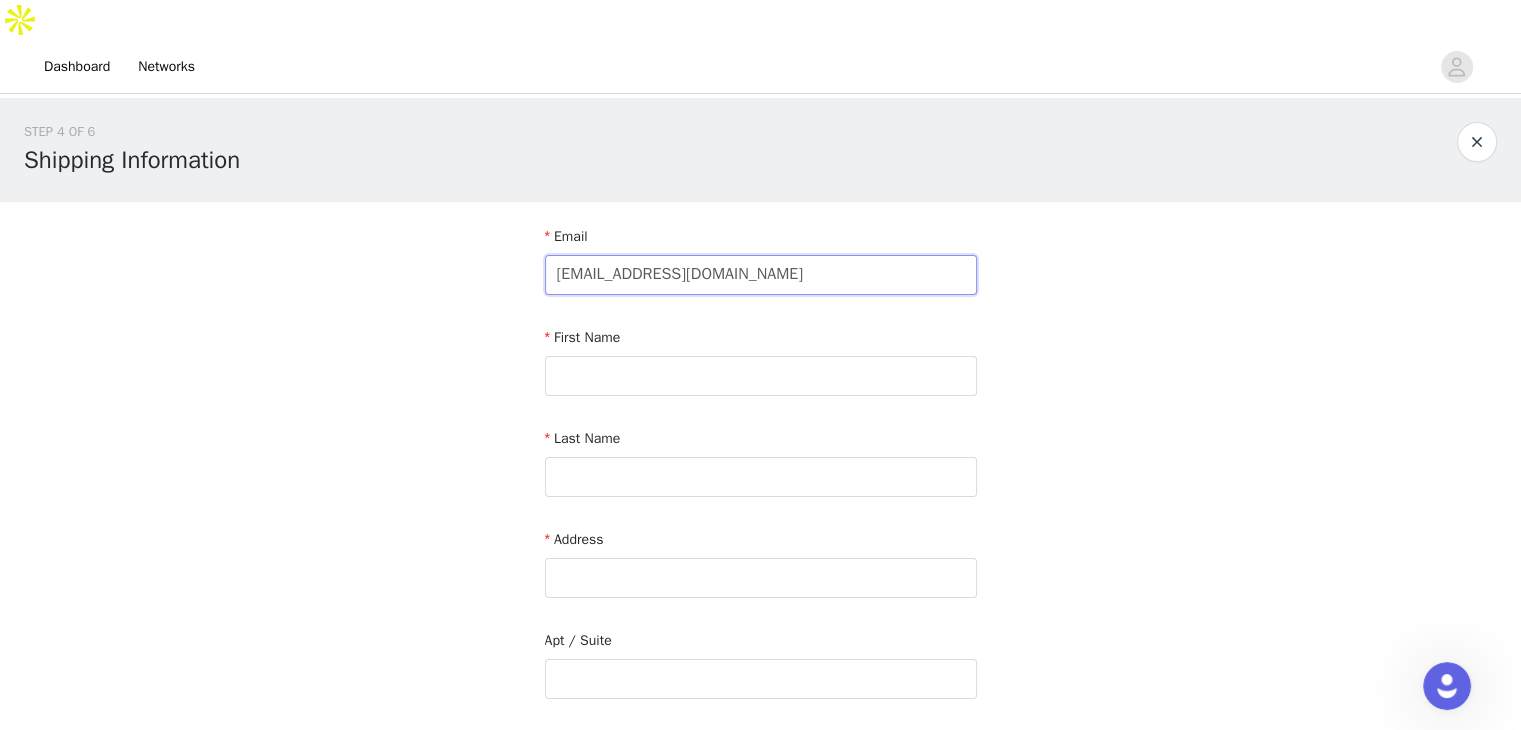 type on "[EMAIL_ADDRESS][DOMAIN_NAME]" 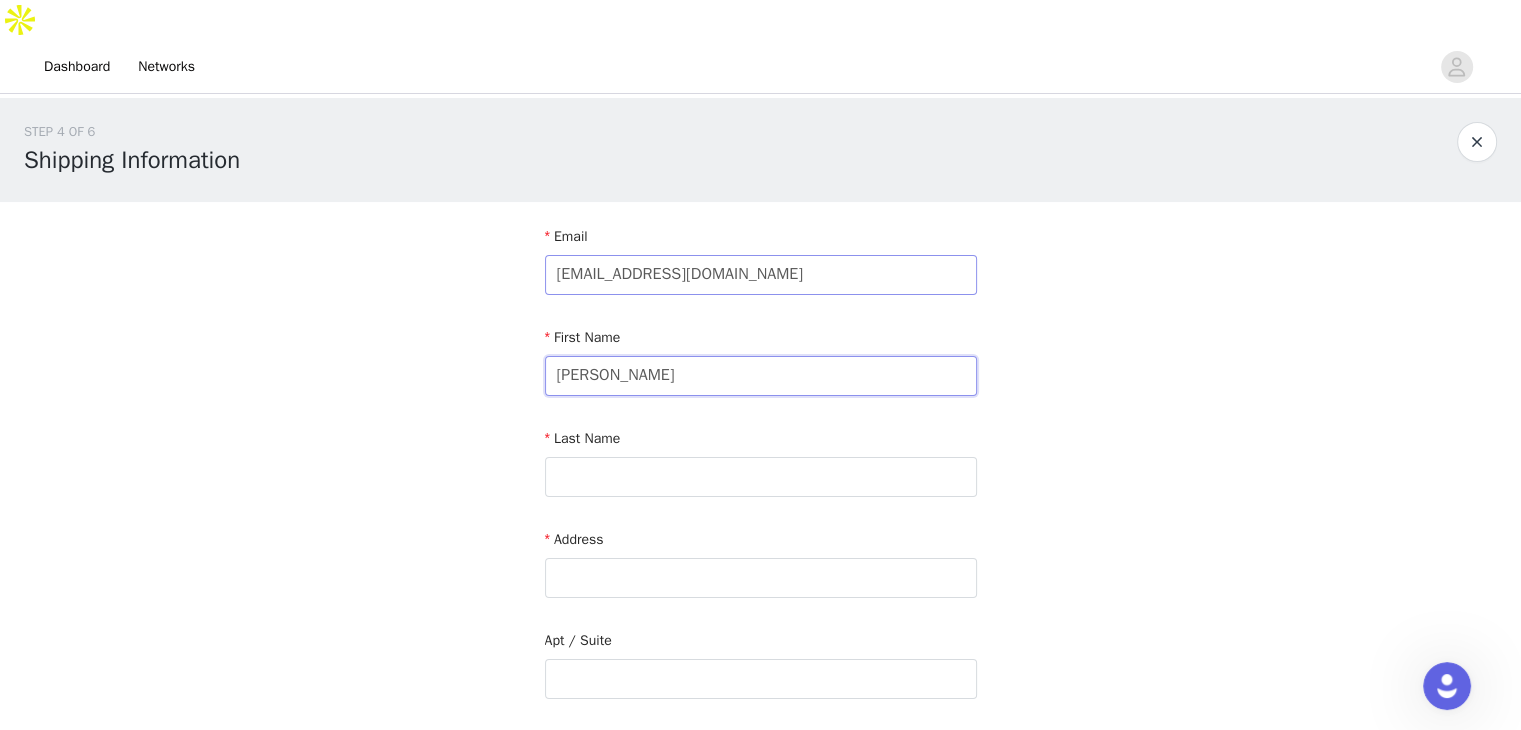 type on "[PERSON_NAME]" 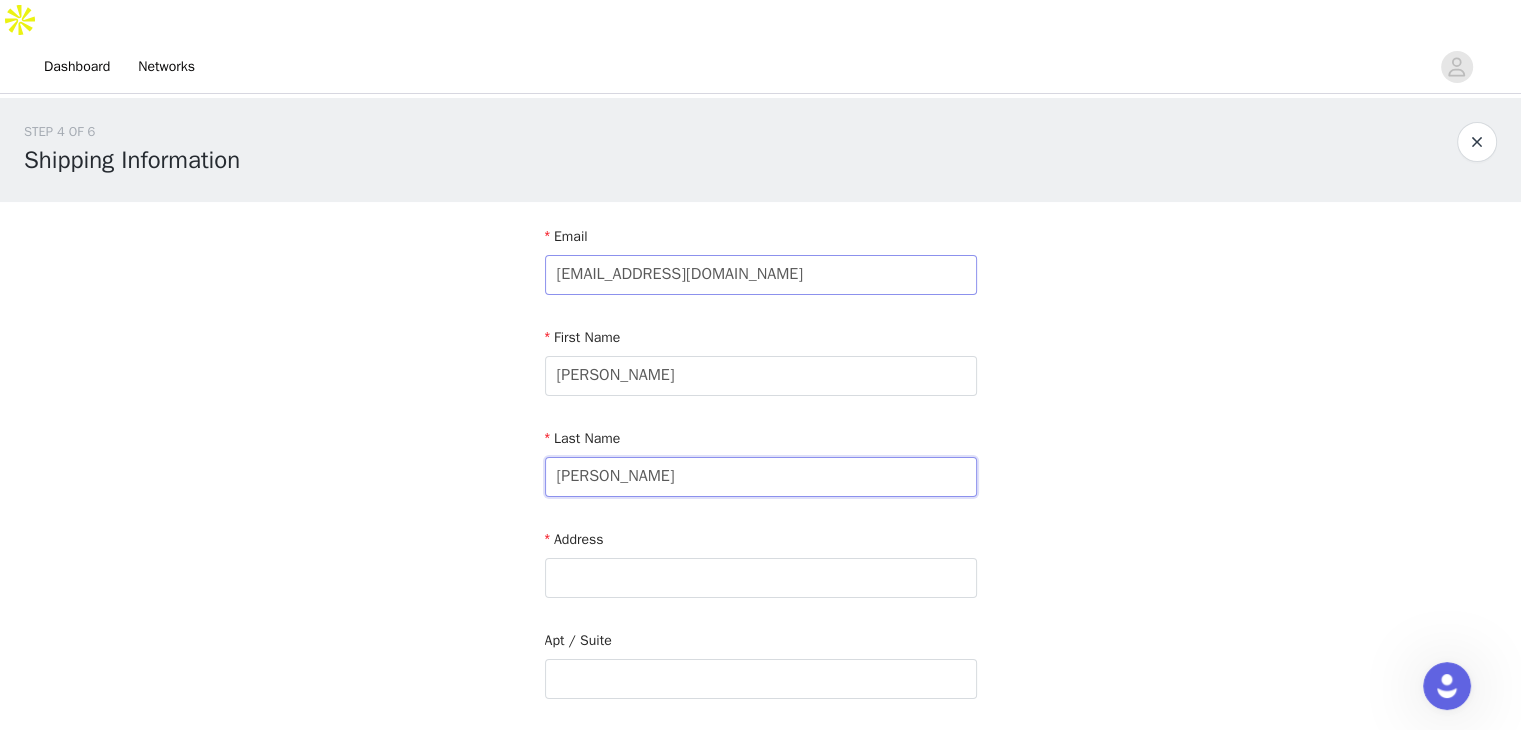 type on "[PERSON_NAME]" 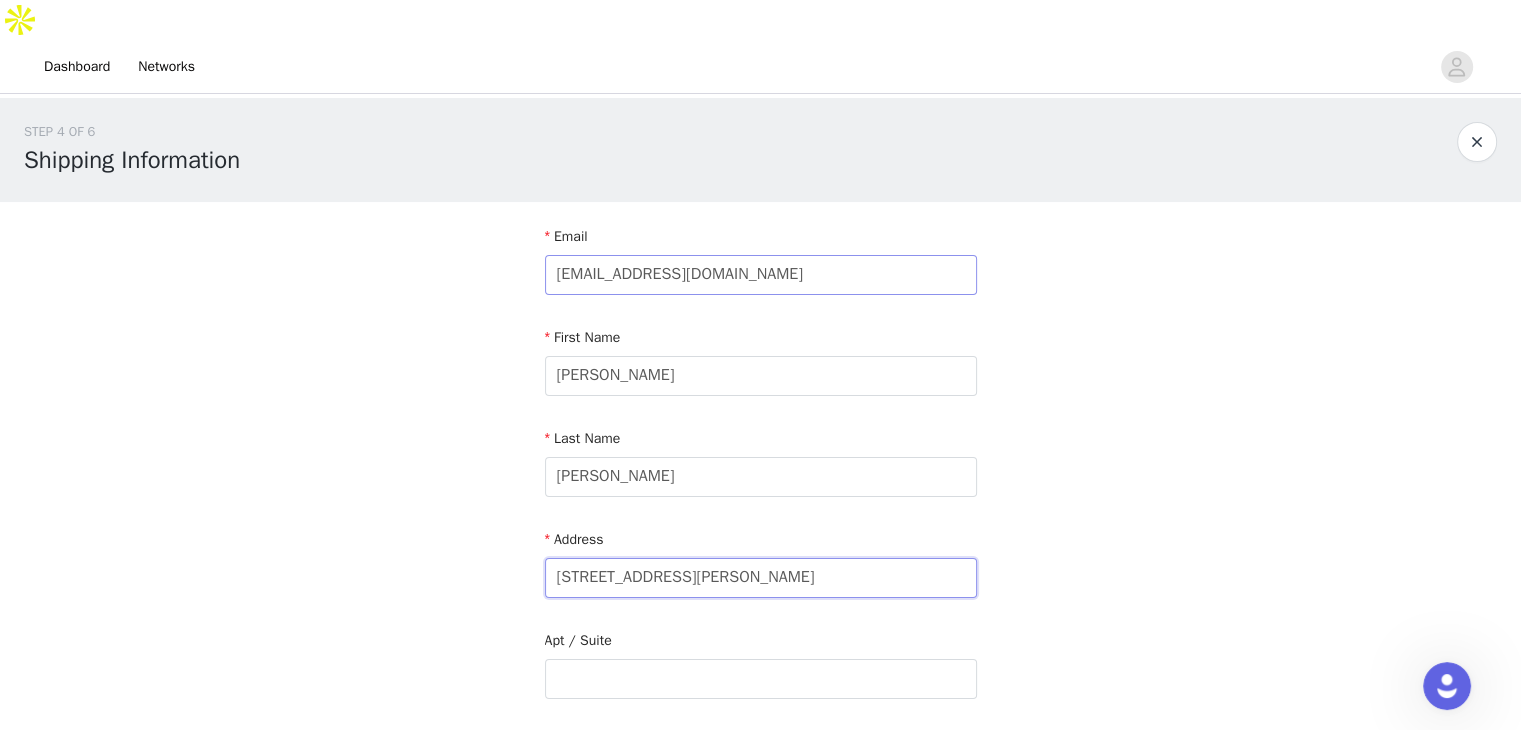 type on "[STREET_ADDRESS][PERSON_NAME]" 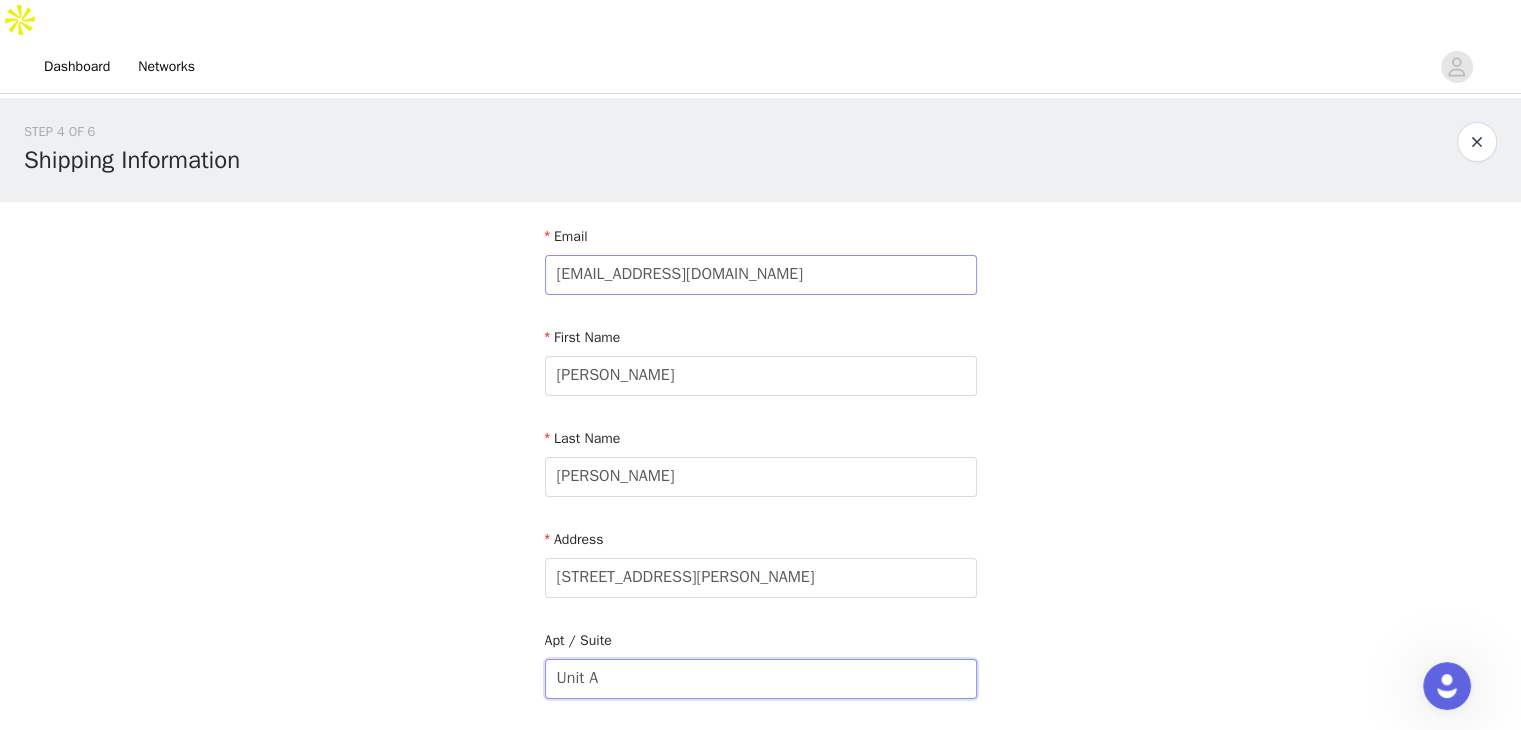 scroll, scrollTop: 314, scrollLeft: 0, axis: vertical 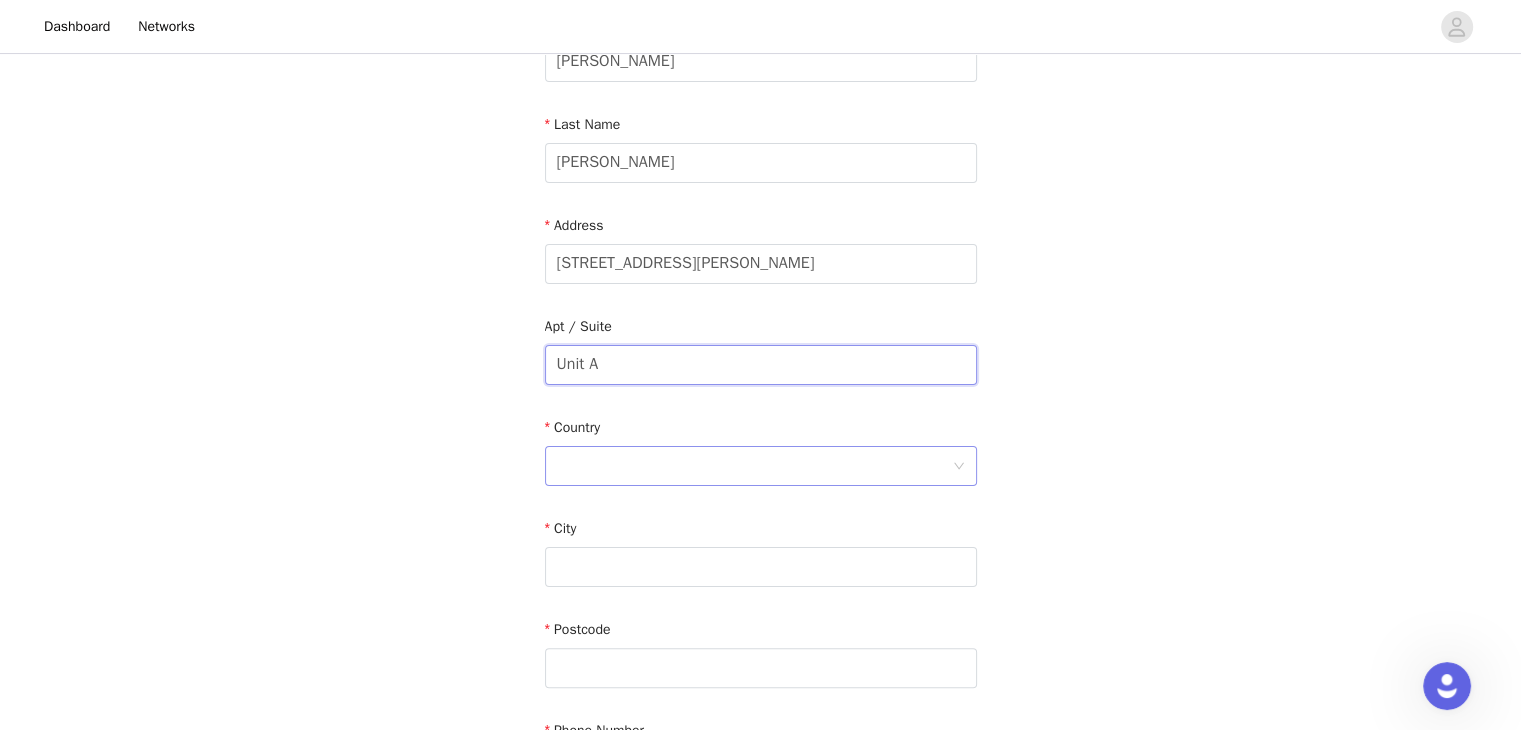 type on "Unit A" 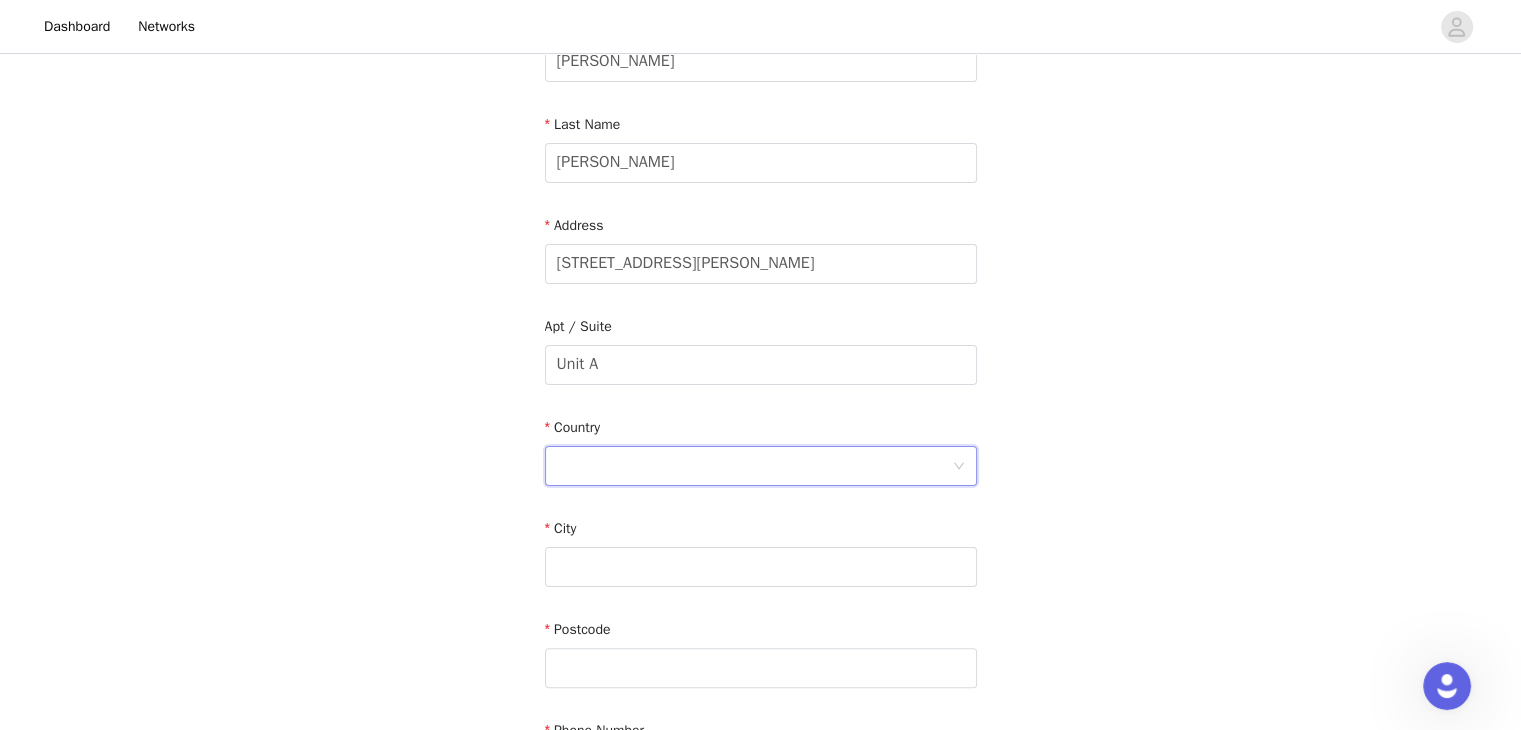 click at bounding box center (754, 466) 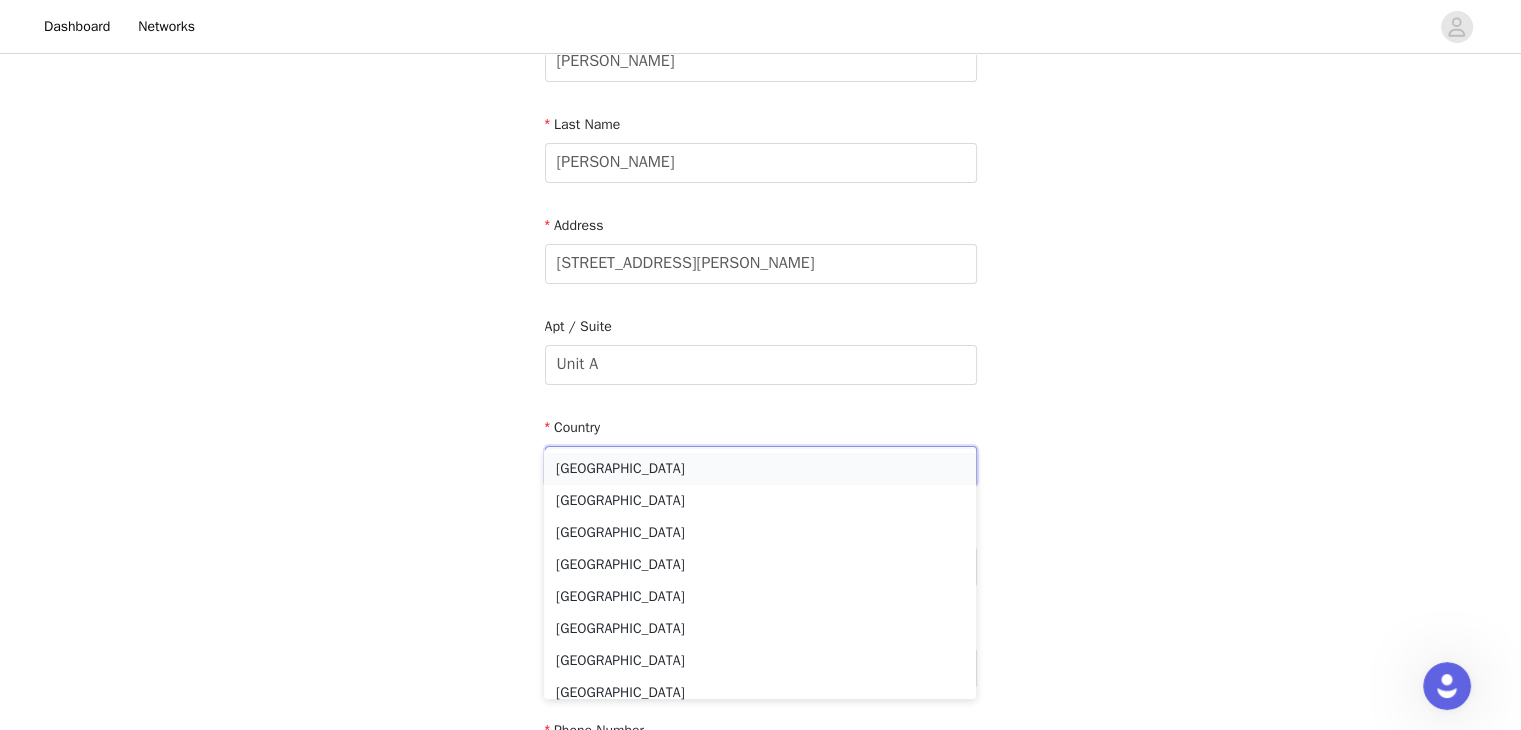 click on "[GEOGRAPHIC_DATA]" at bounding box center [760, 469] 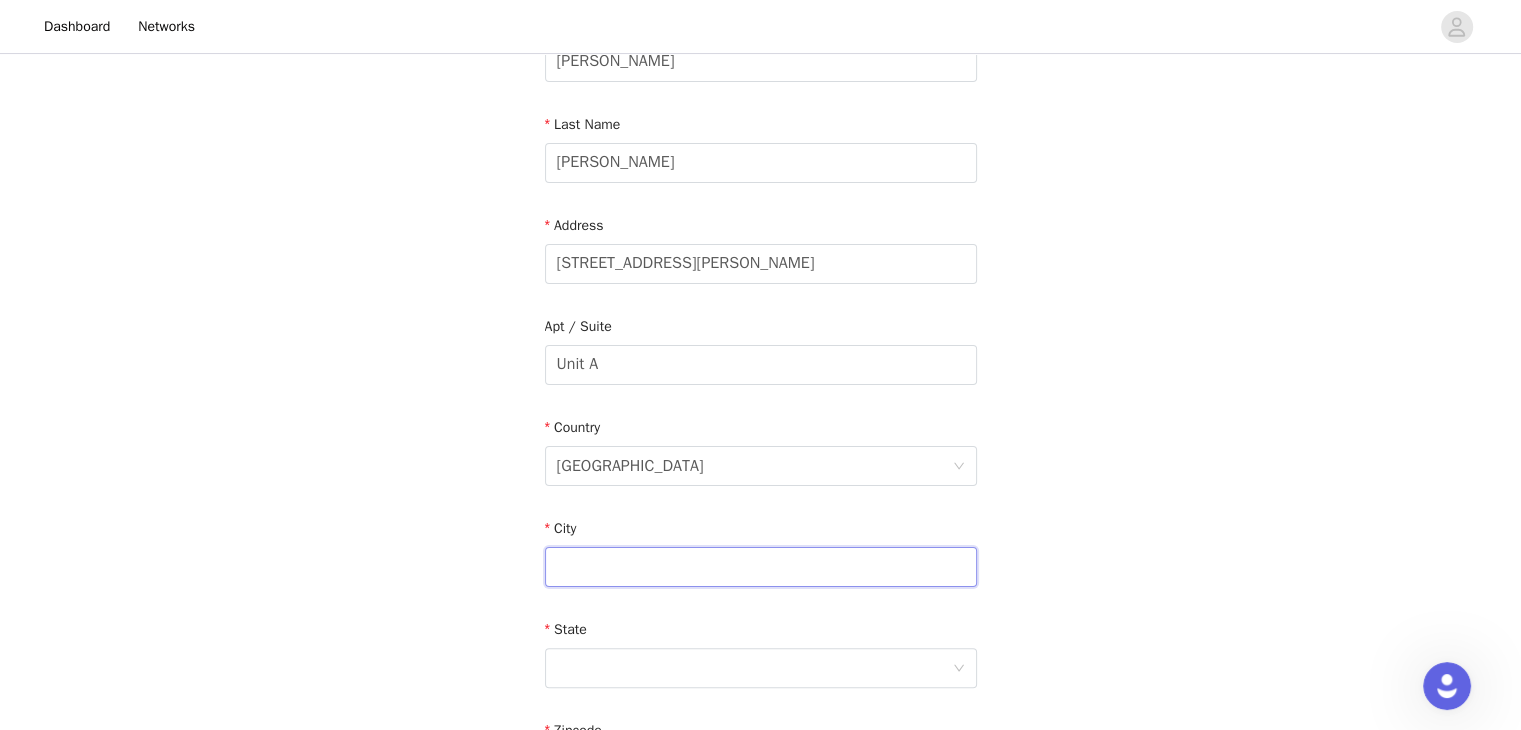 click at bounding box center (761, 567) 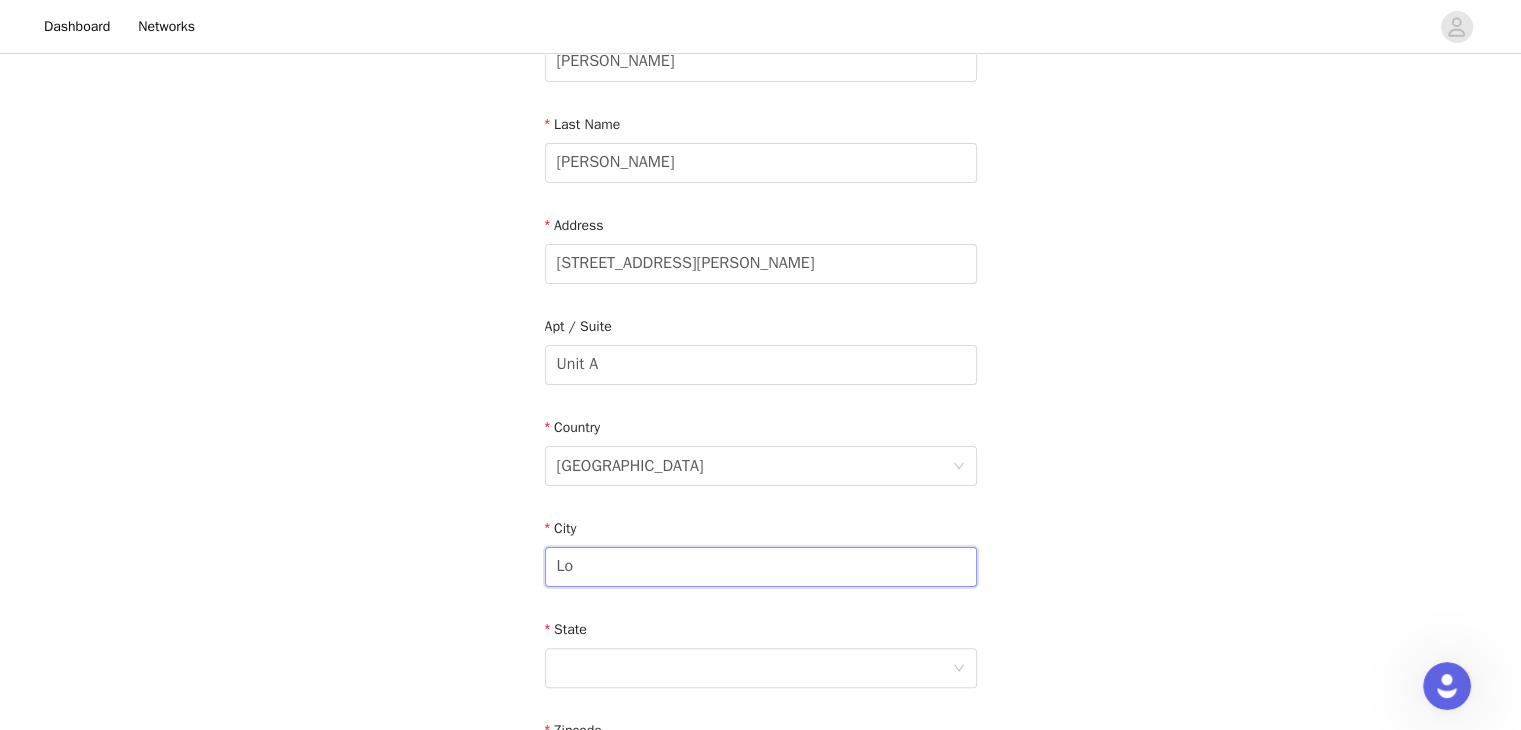 type on "L" 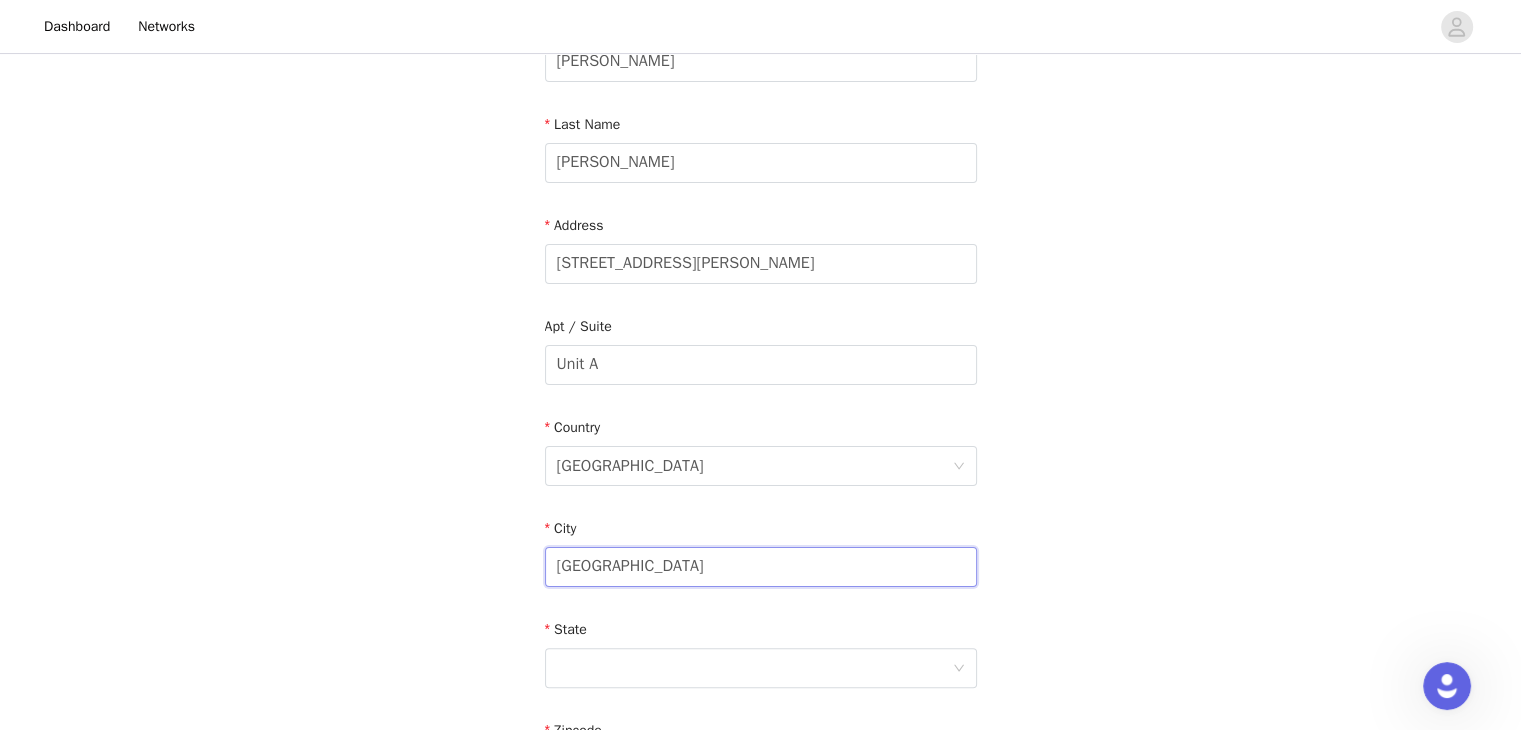 type on "[GEOGRAPHIC_DATA]" 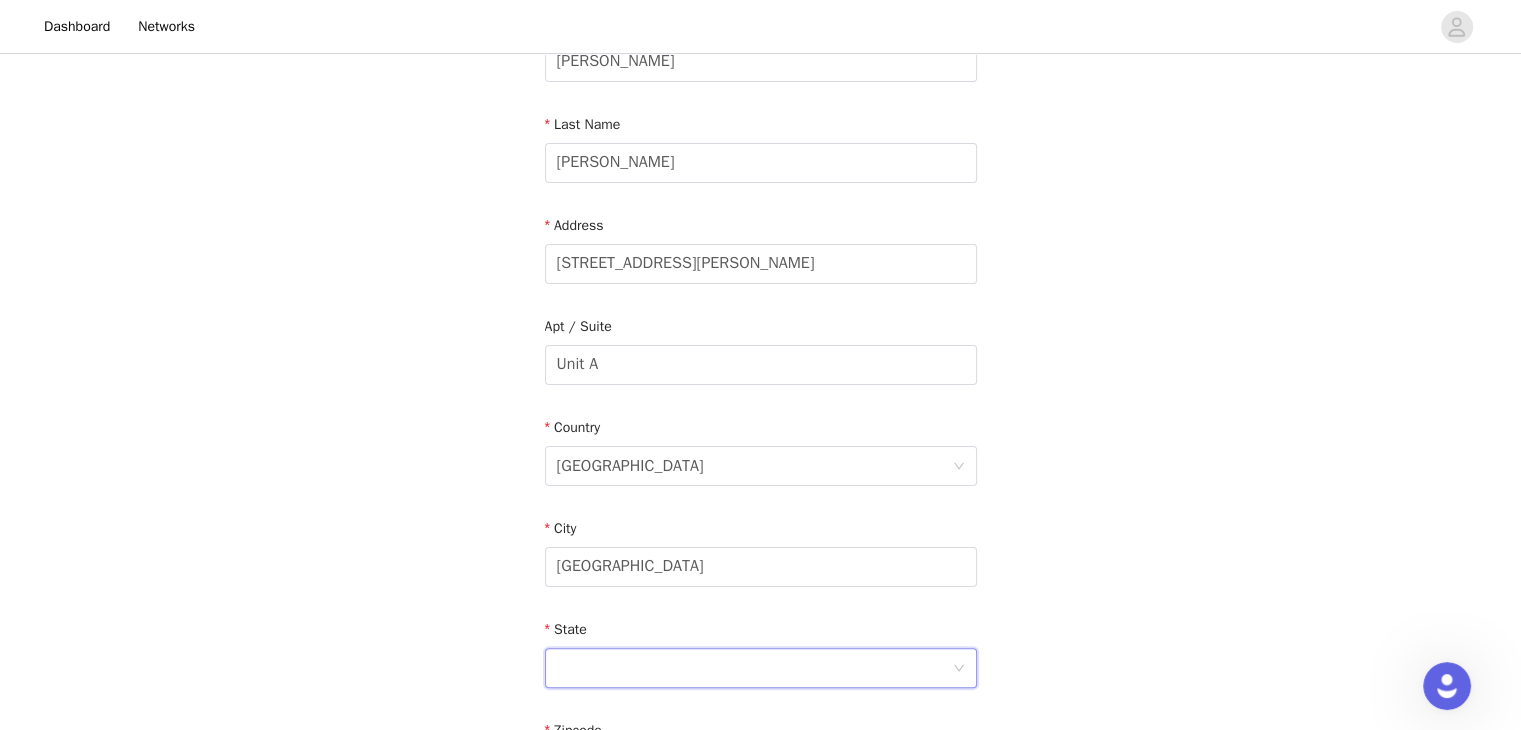 click at bounding box center (754, 668) 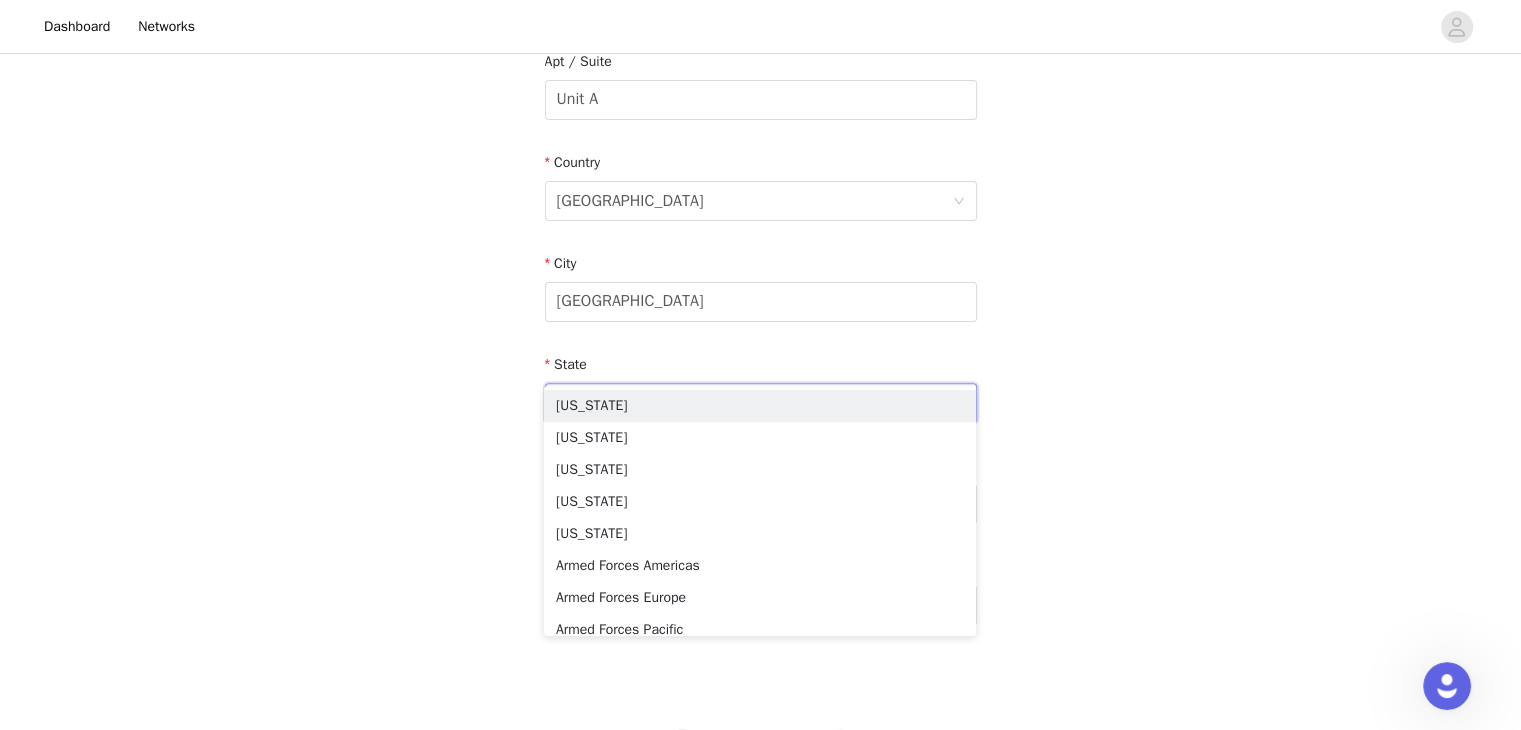 scroll, scrollTop: 599, scrollLeft: 0, axis: vertical 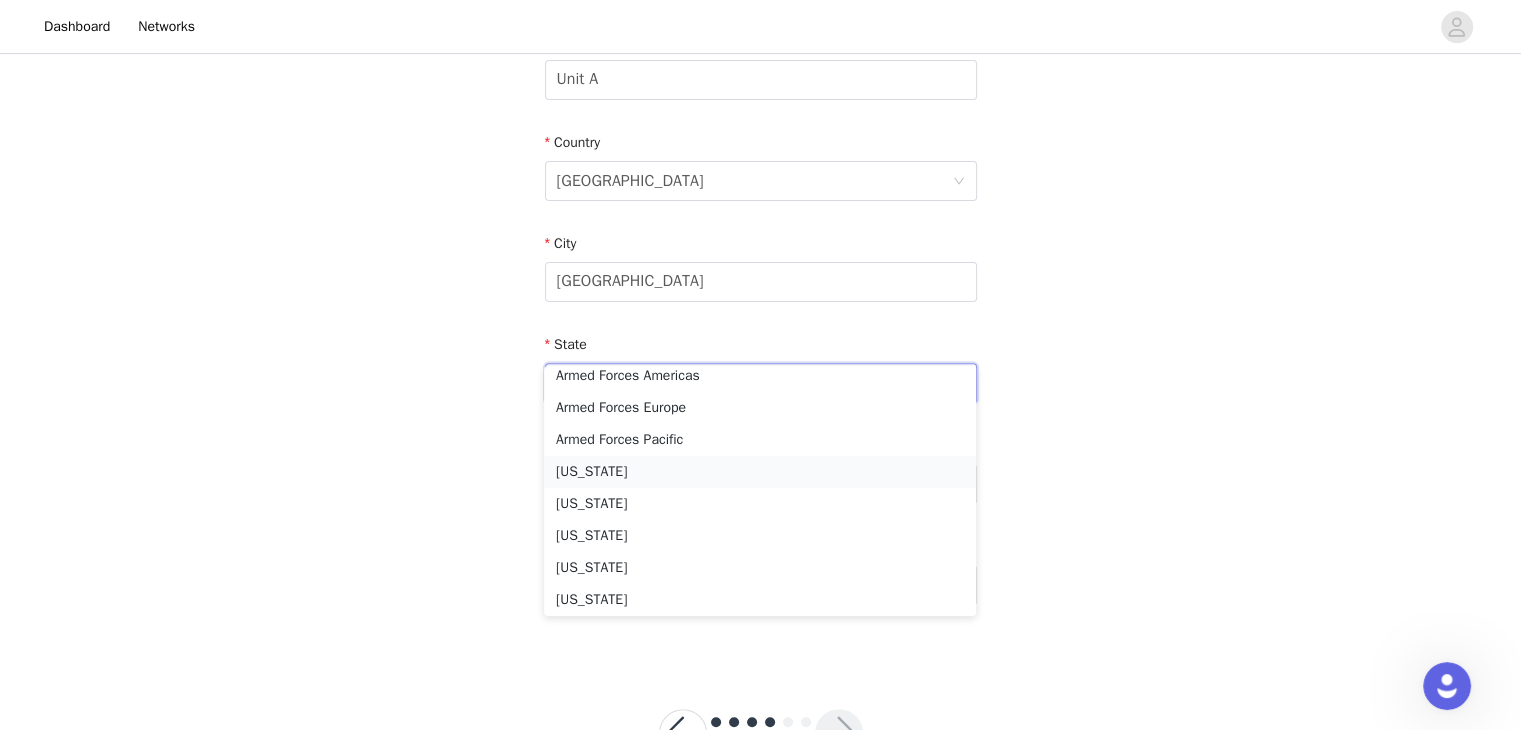 click on "[US_STATE]" at bounding box center (760, 472) 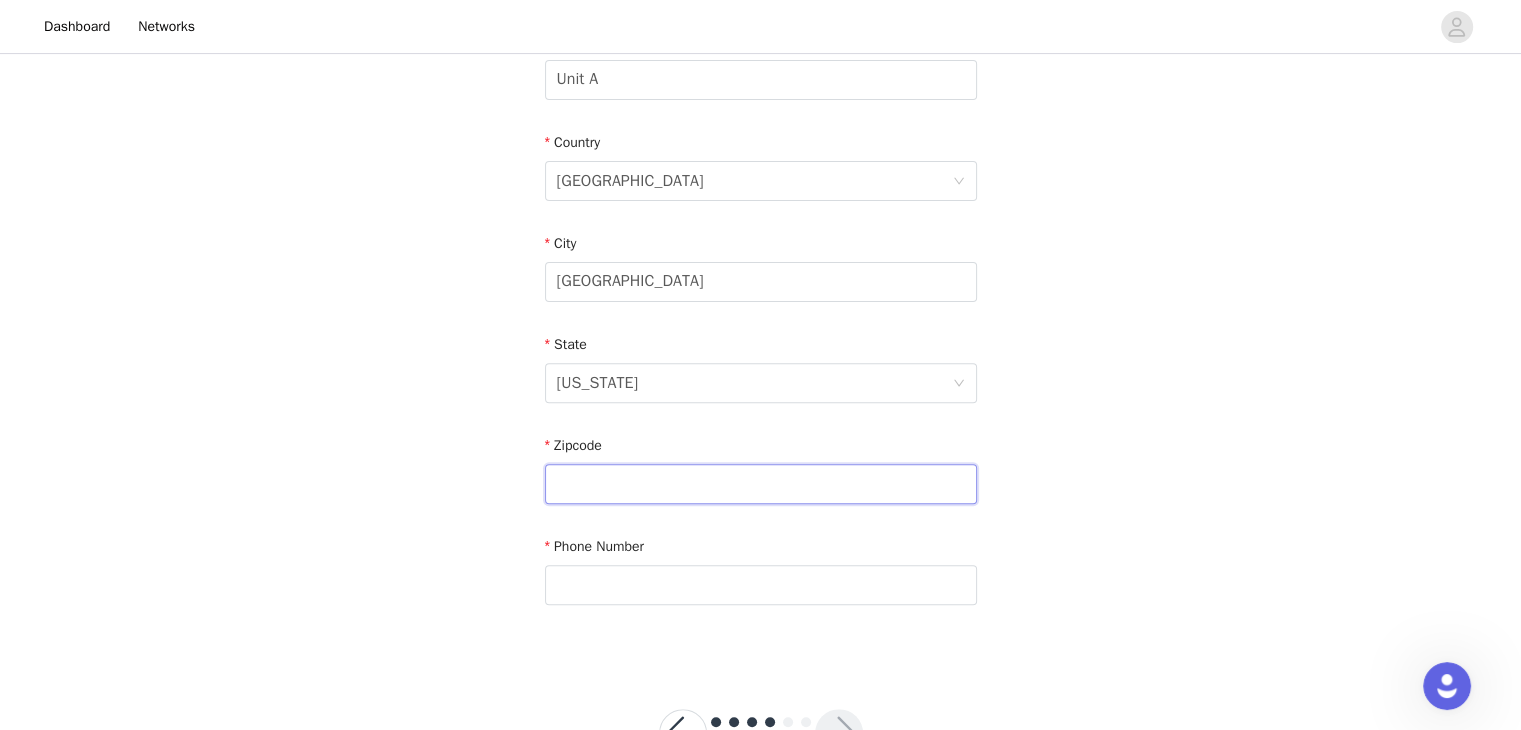 click at bounding box center (761, 484) 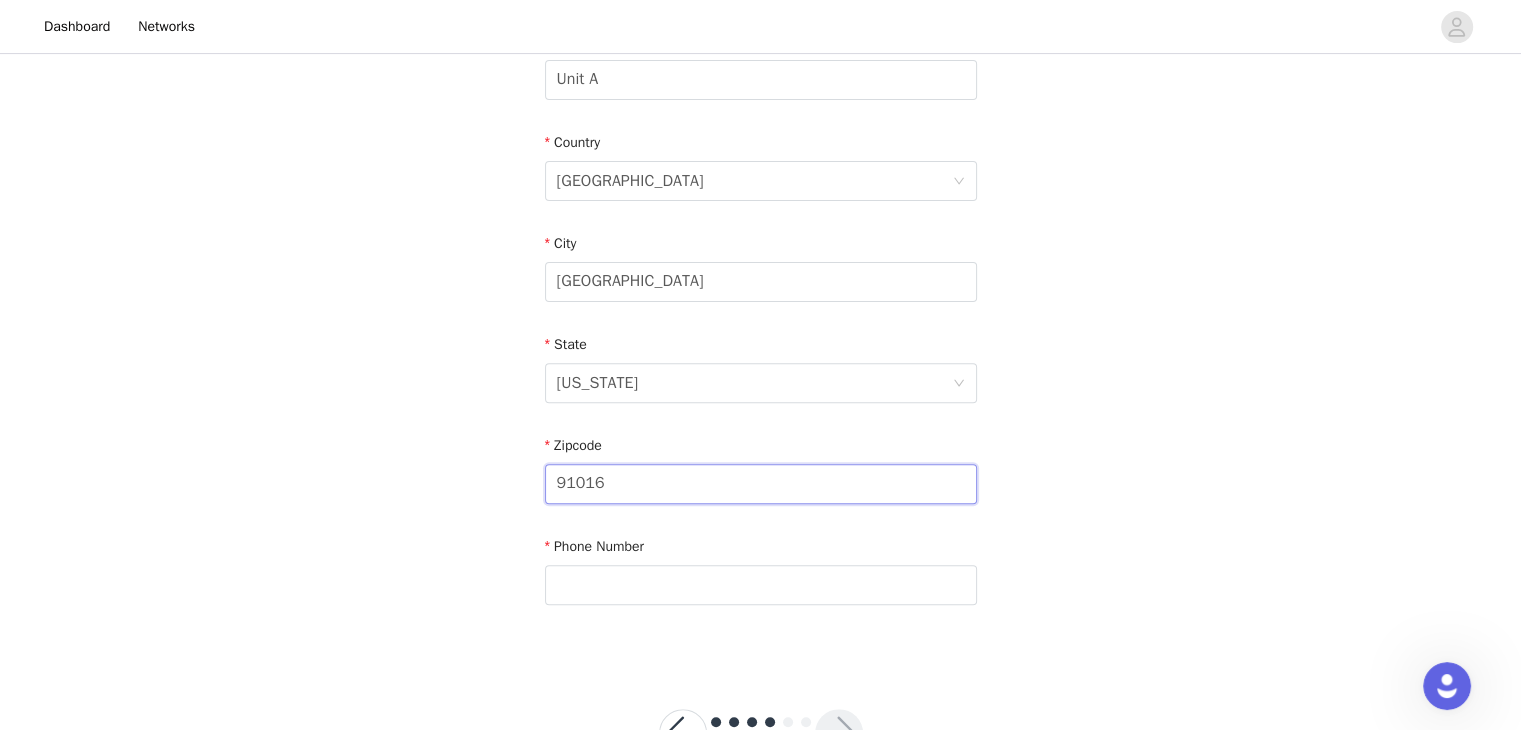 type on "91016" 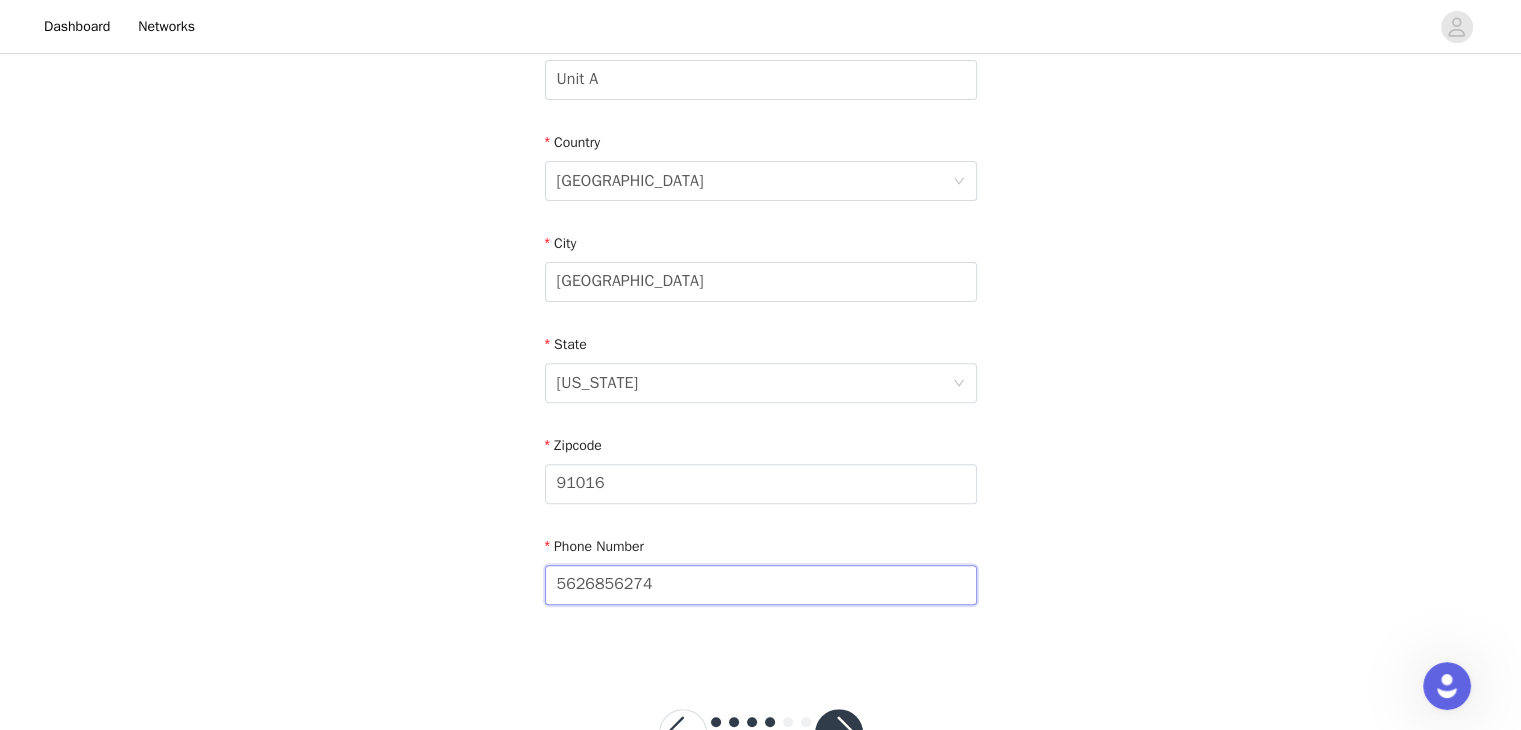 type on "5626856274" 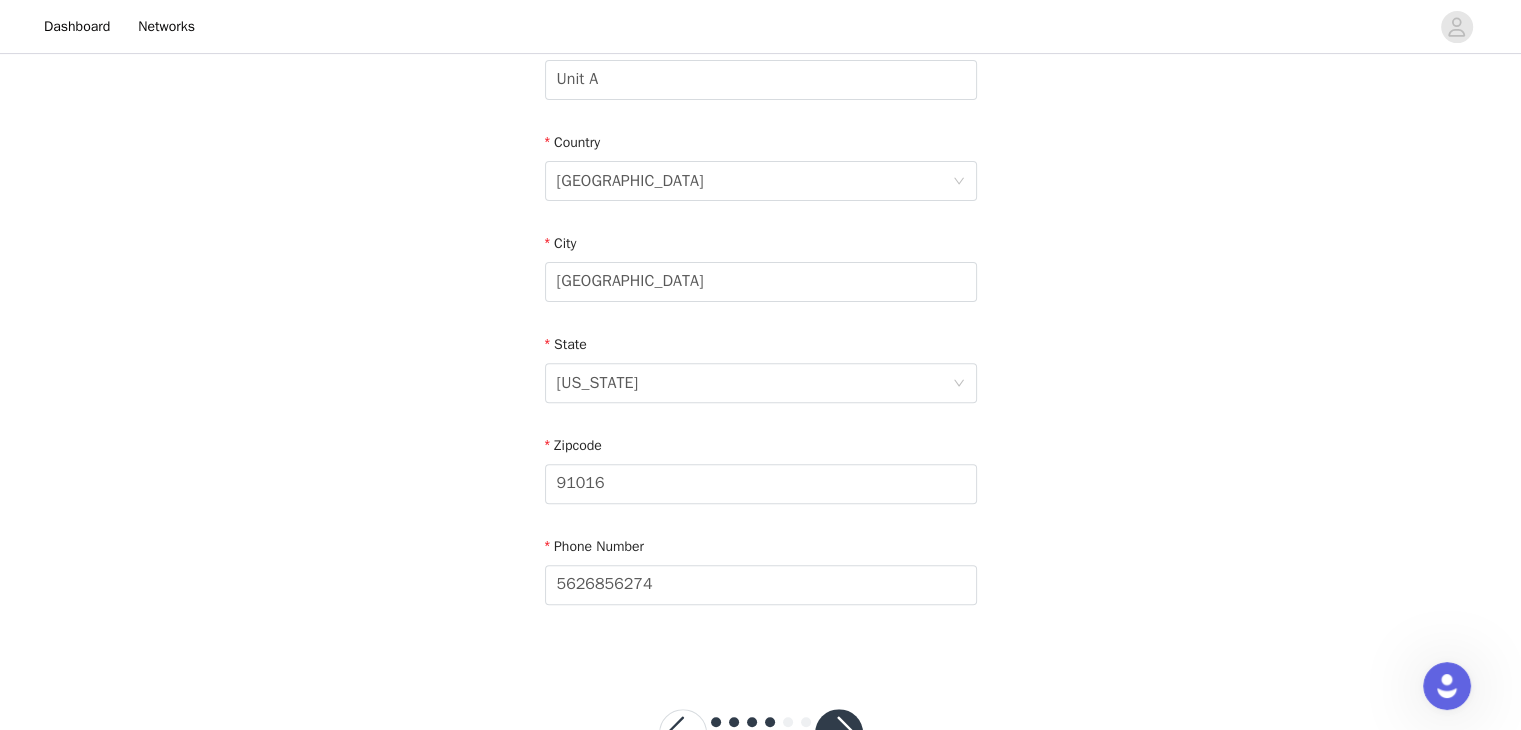 click at bounding box center [839, 733] 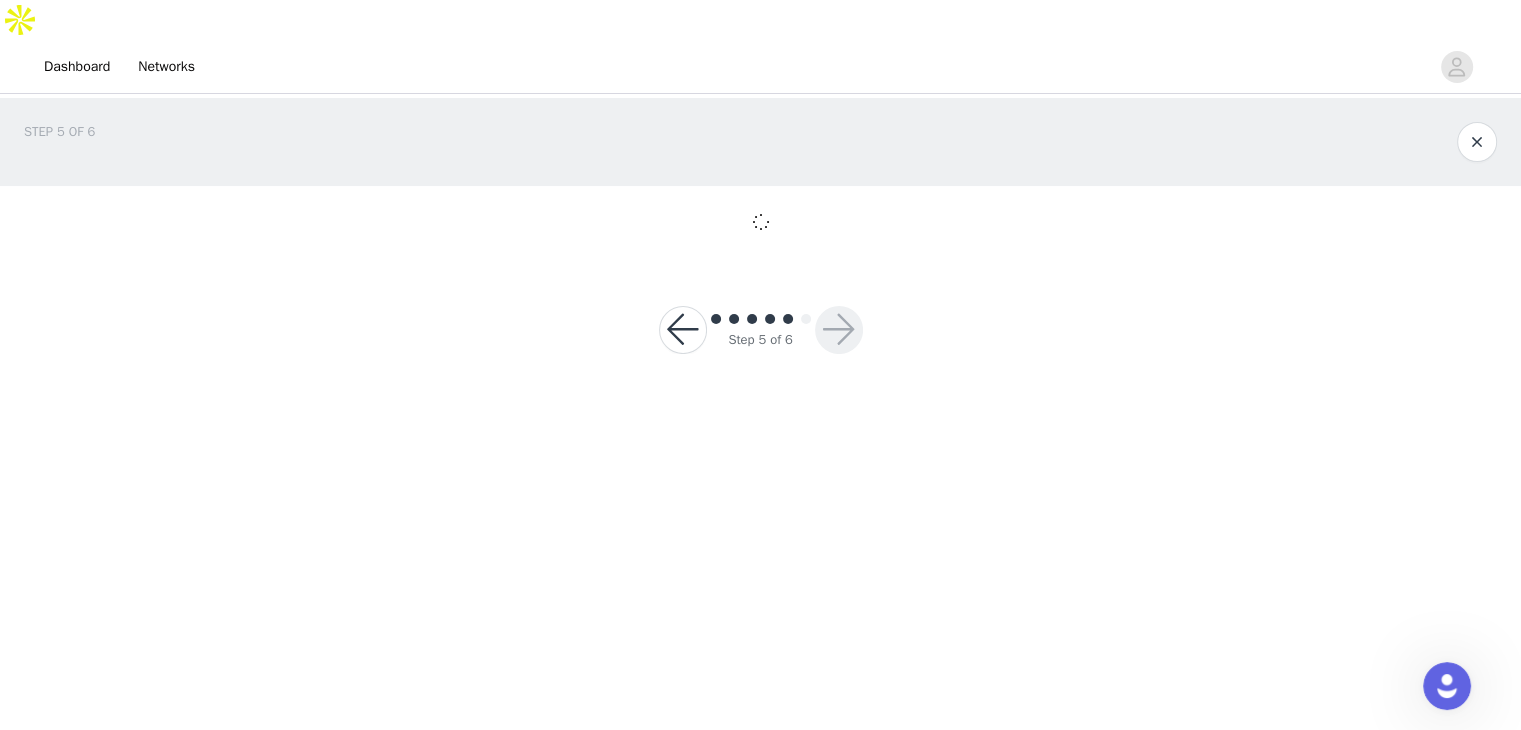 scroll, scrollTop: 0, scrollLeft: 0, axis: both 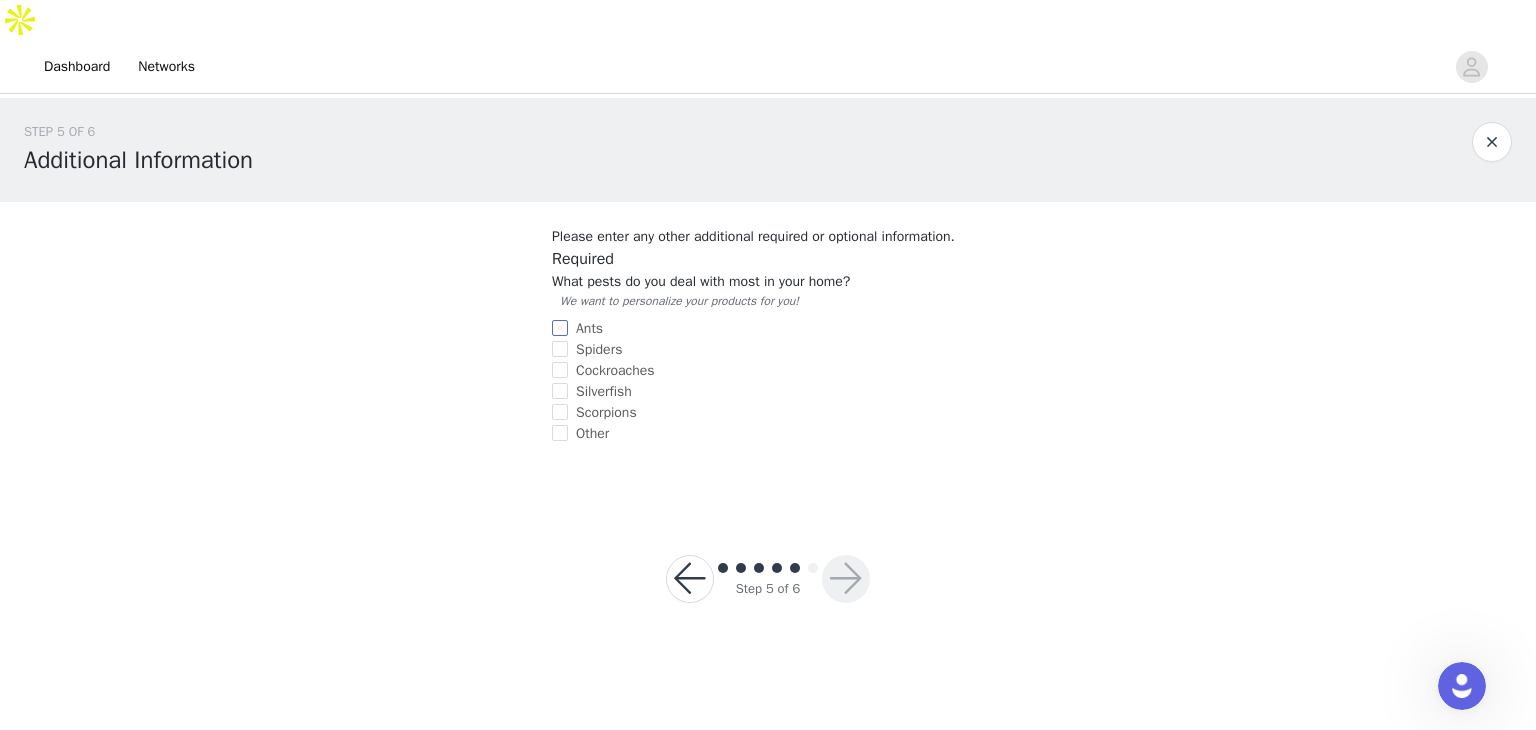 click on "Ants" at bounding box center (560, 328) 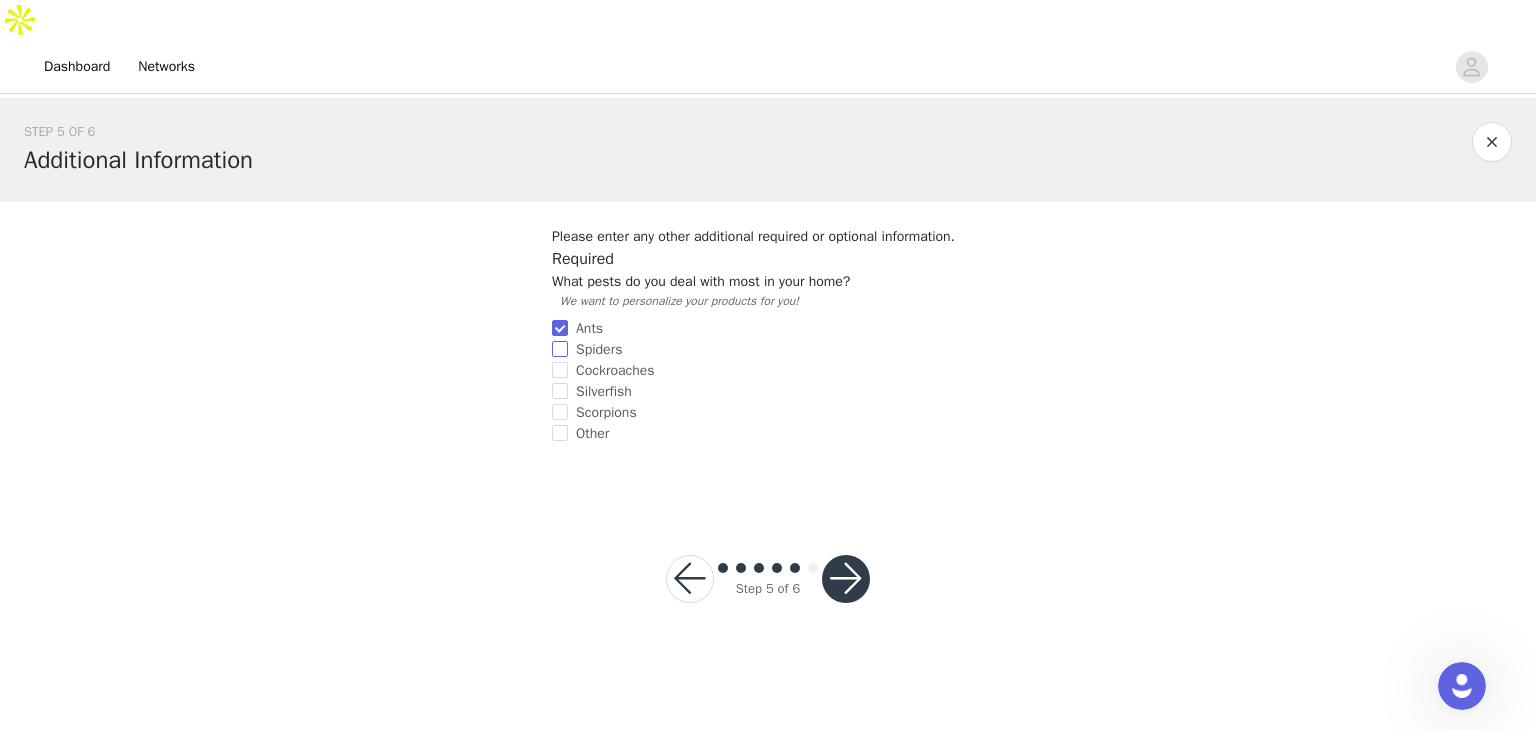 click on "Spiders" at bounding box center (560, 349) 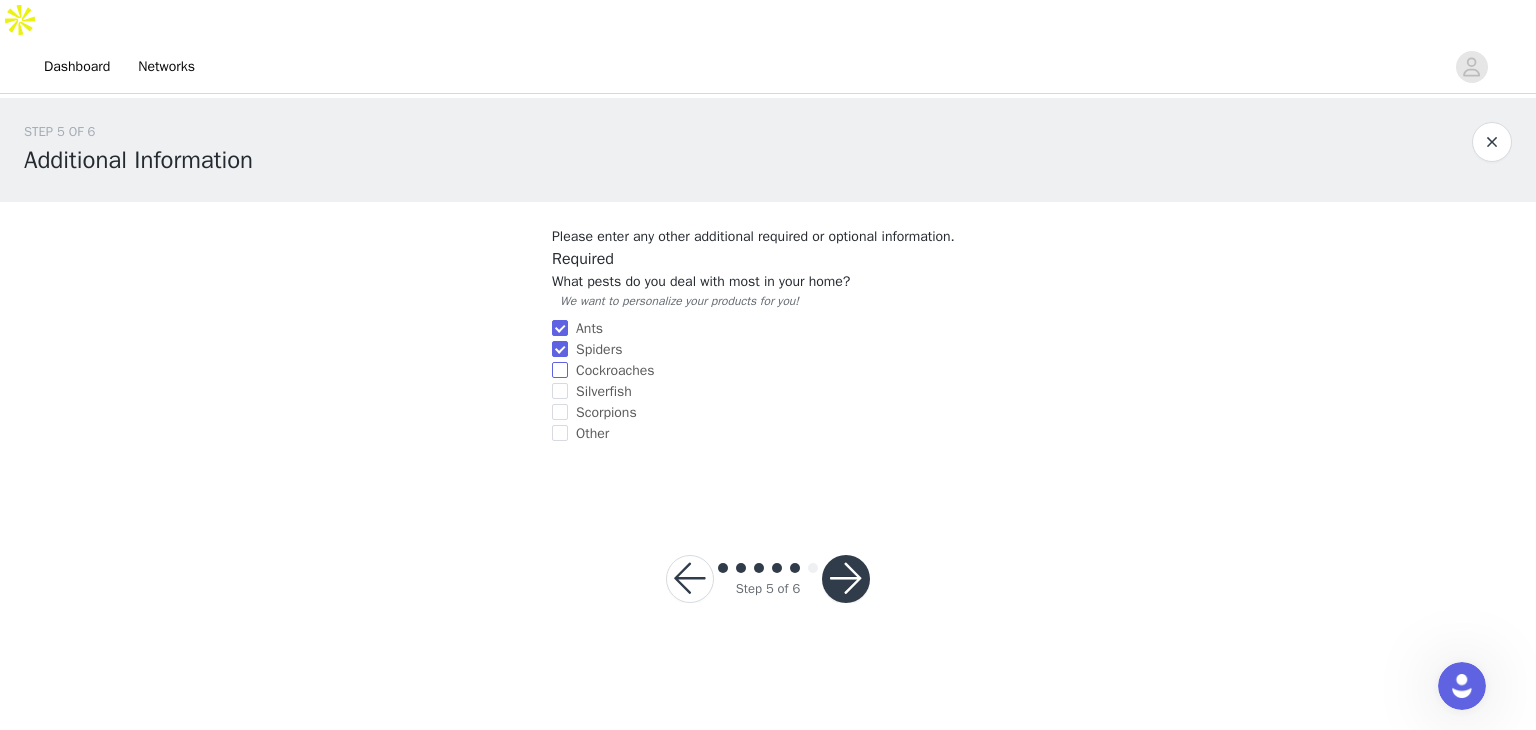 click on "Cockroaches" at bounding box center (560, 370) 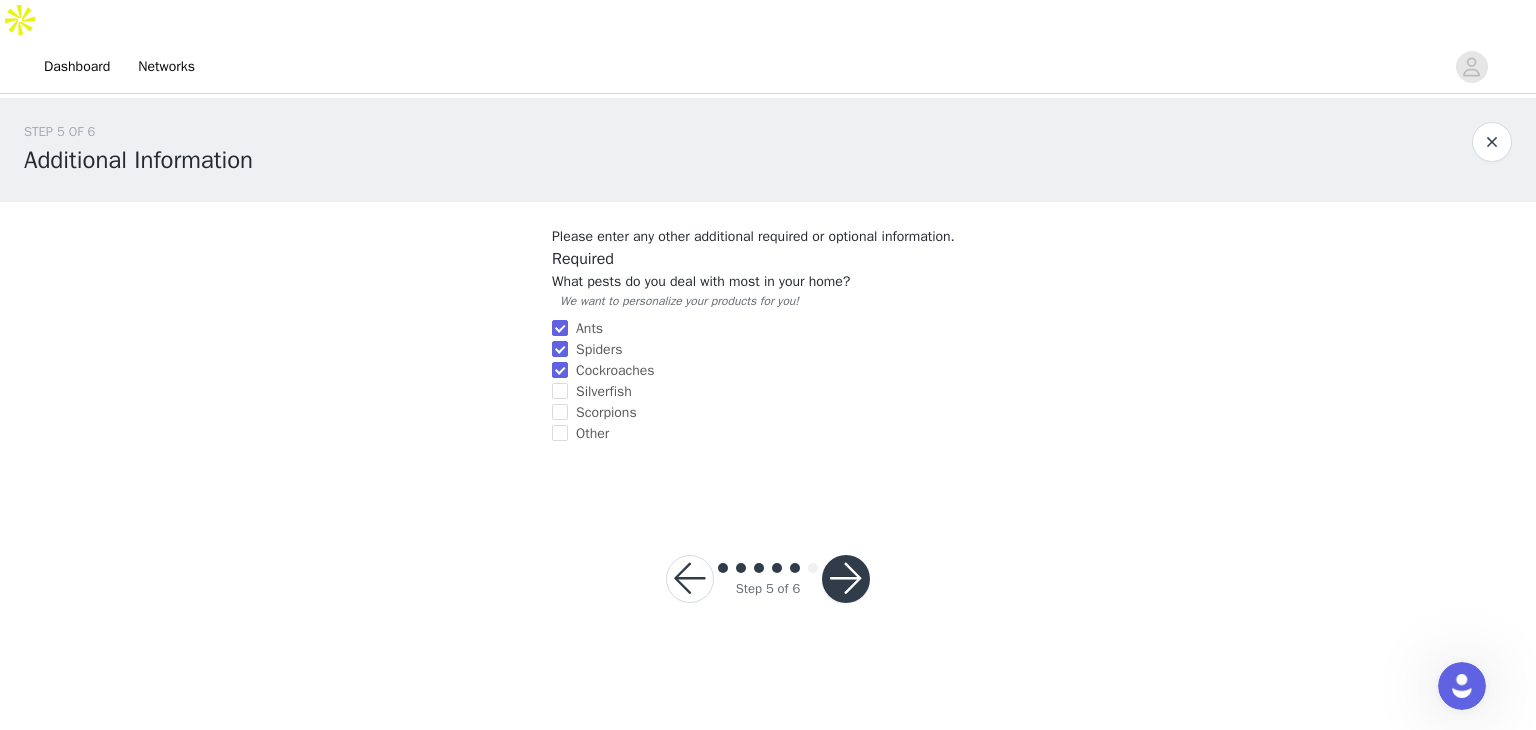 click at bounding box center (846, 579) 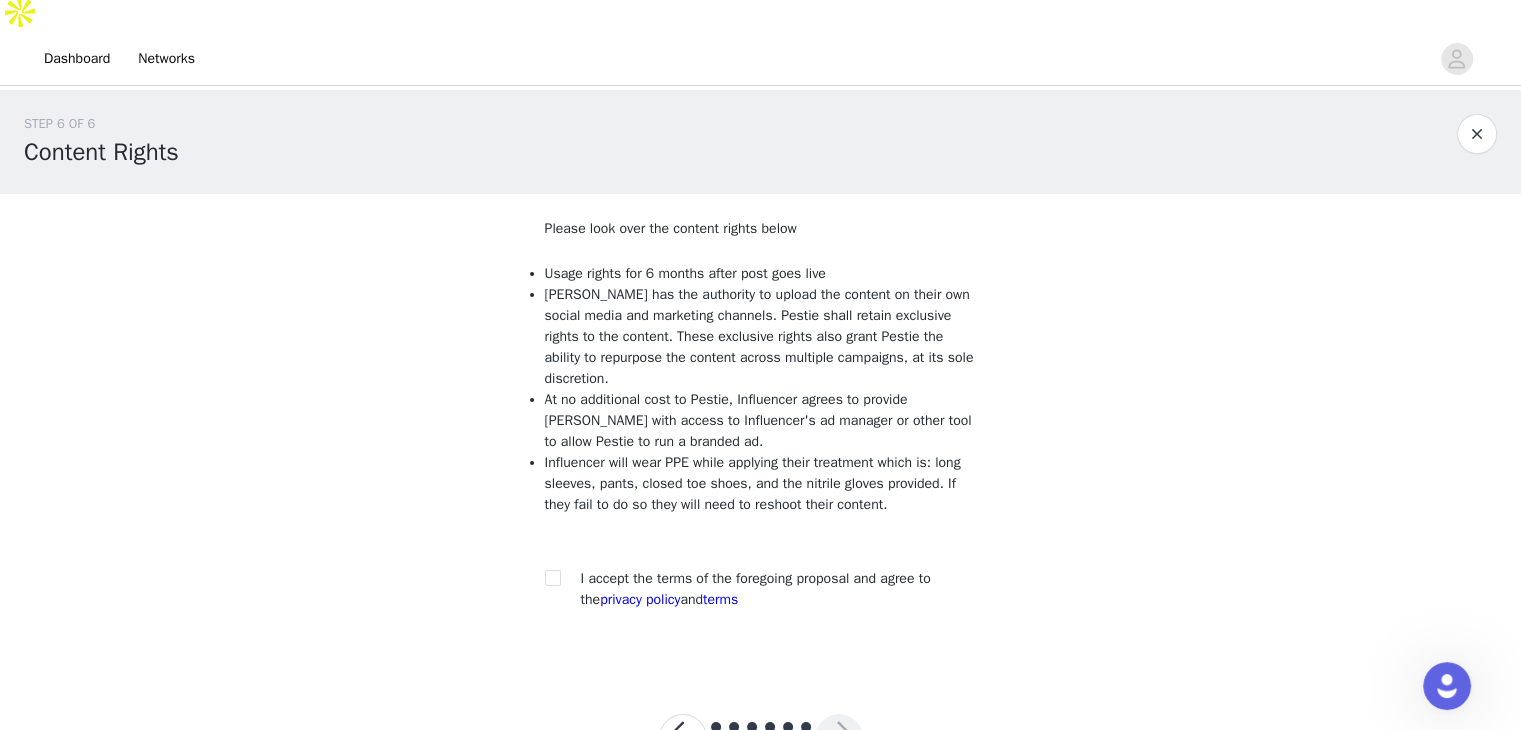scroll, scrollTop: 10, scrollLeft: 0, axis: vertical 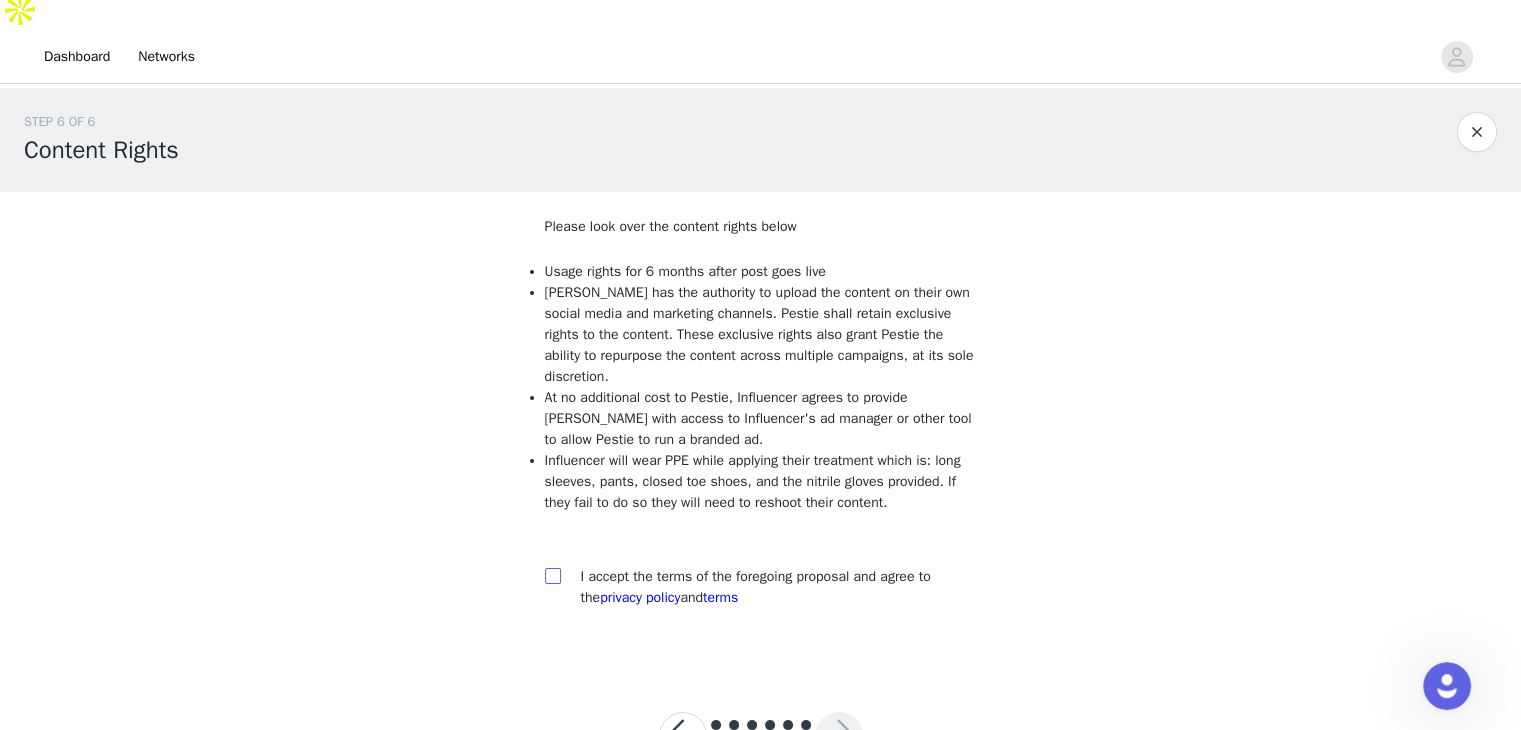 click at bounding box center [552, 575] 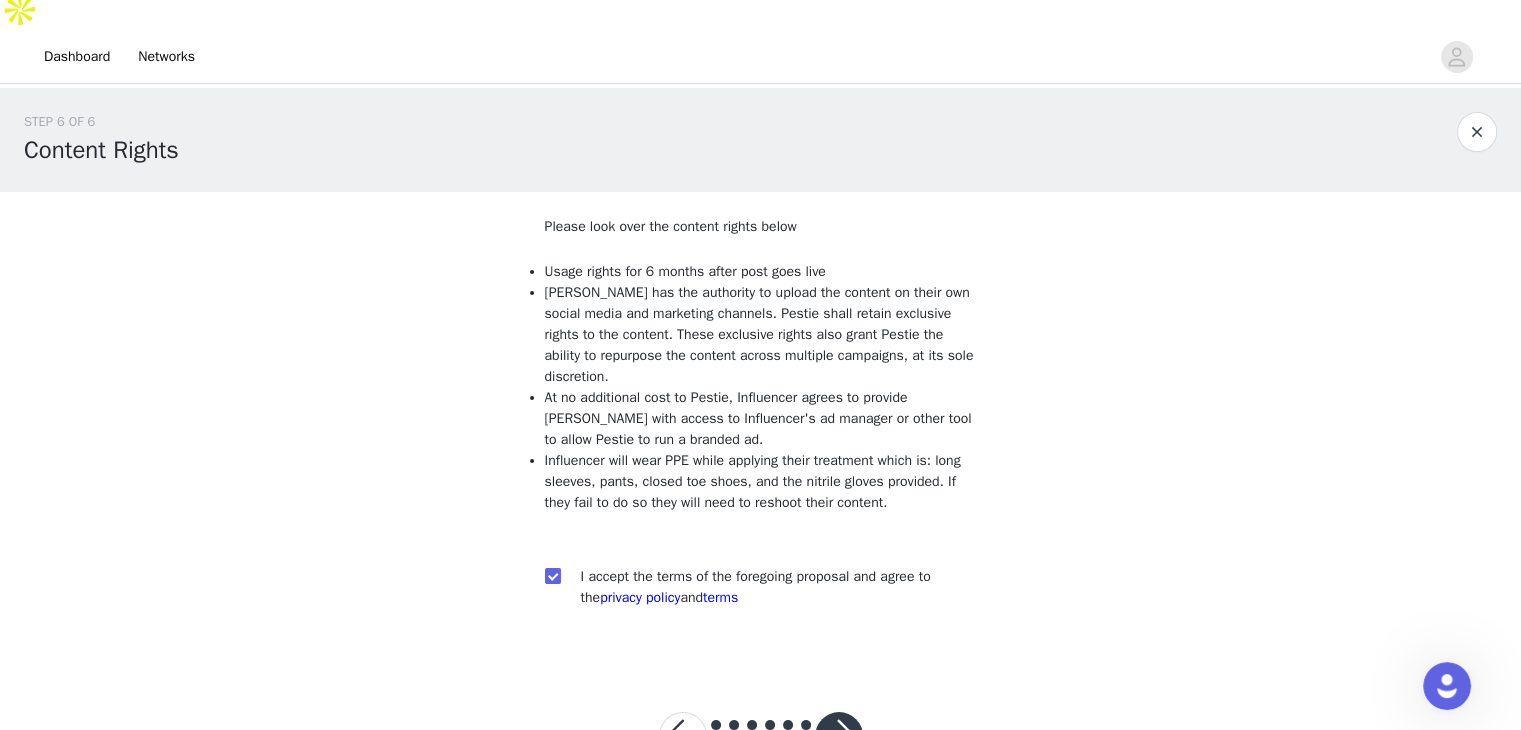 scroll, scrollTop: 48, scrollLeft: 0, axis: vertical 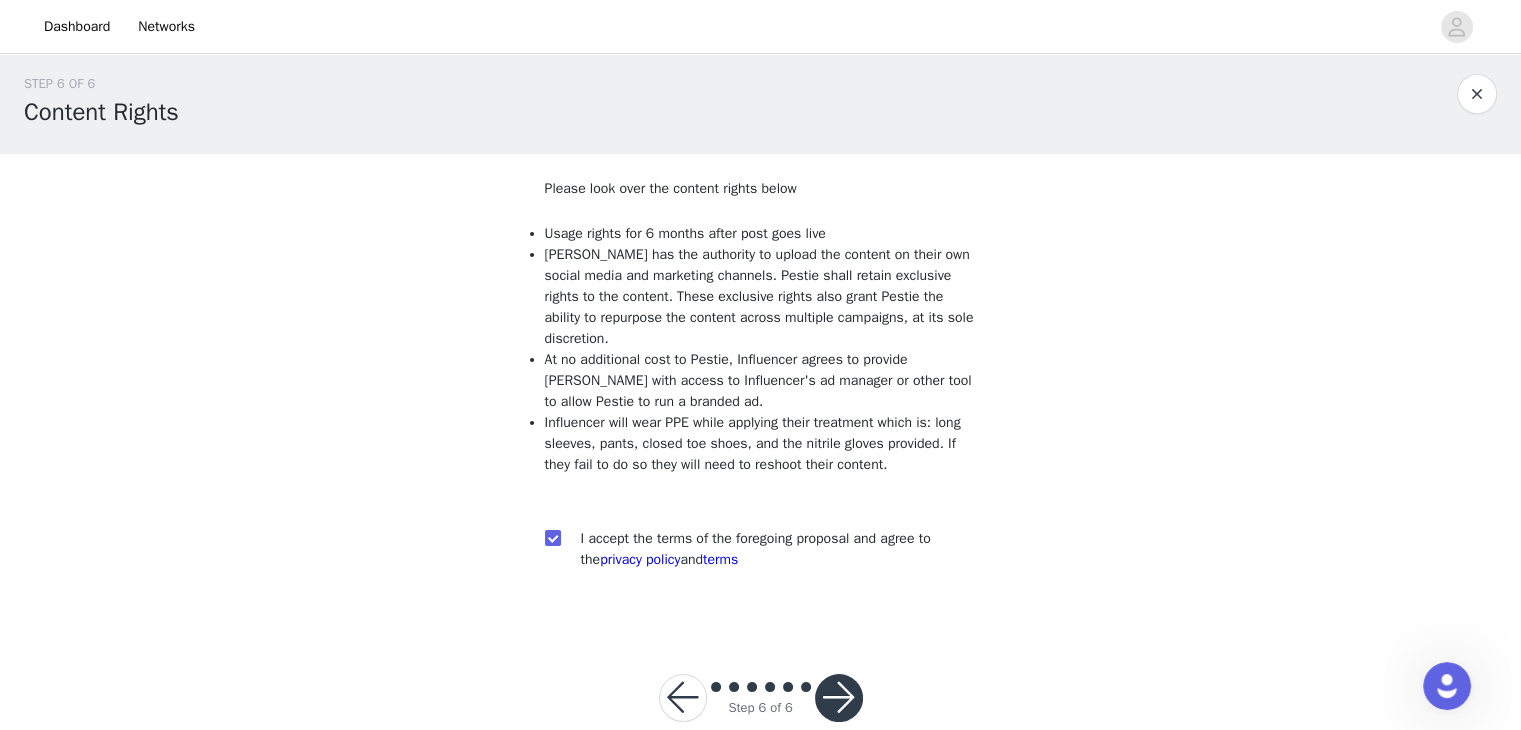 click at bounding box center [839, 698] 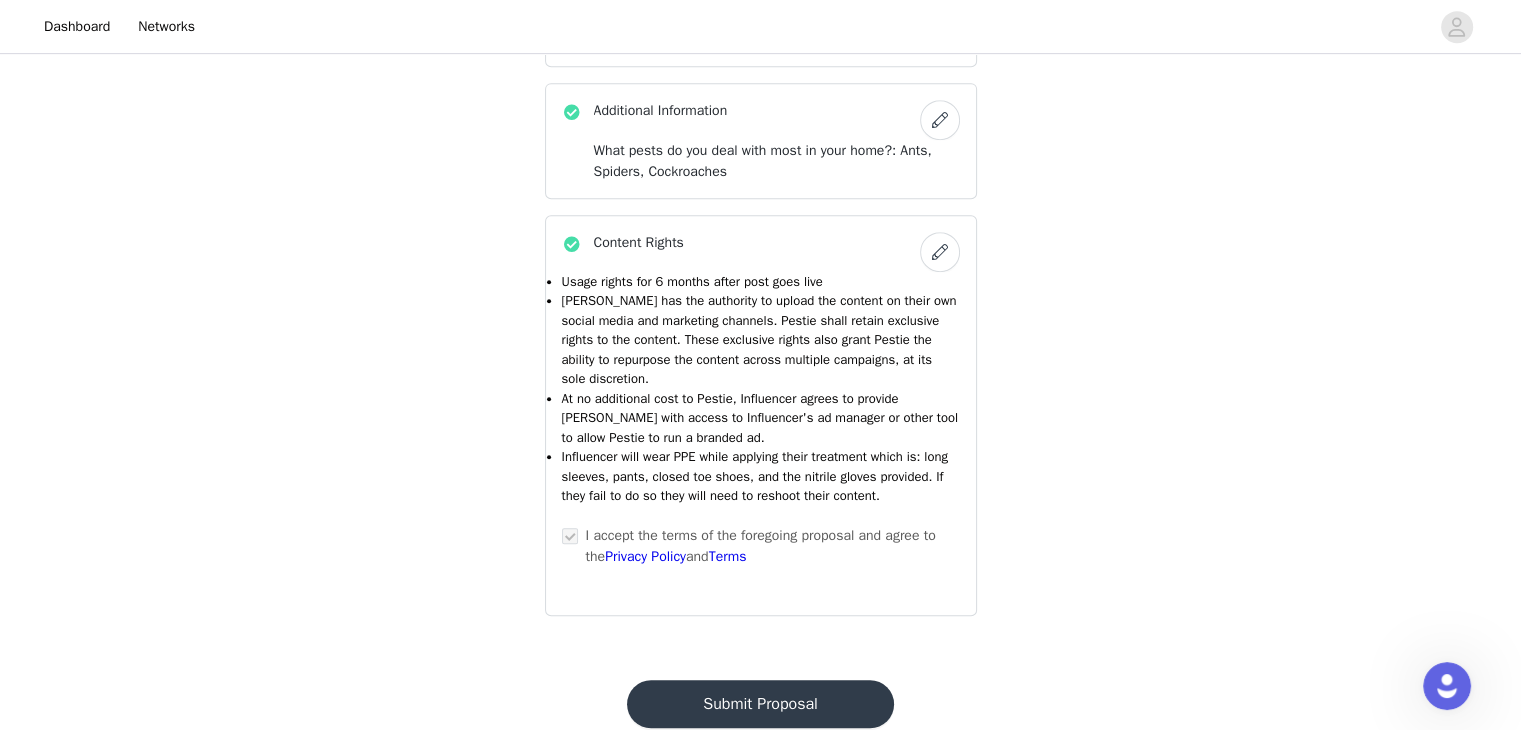 scroll, scrollTop: 1019, scrollLeft: 0, axis: vertical 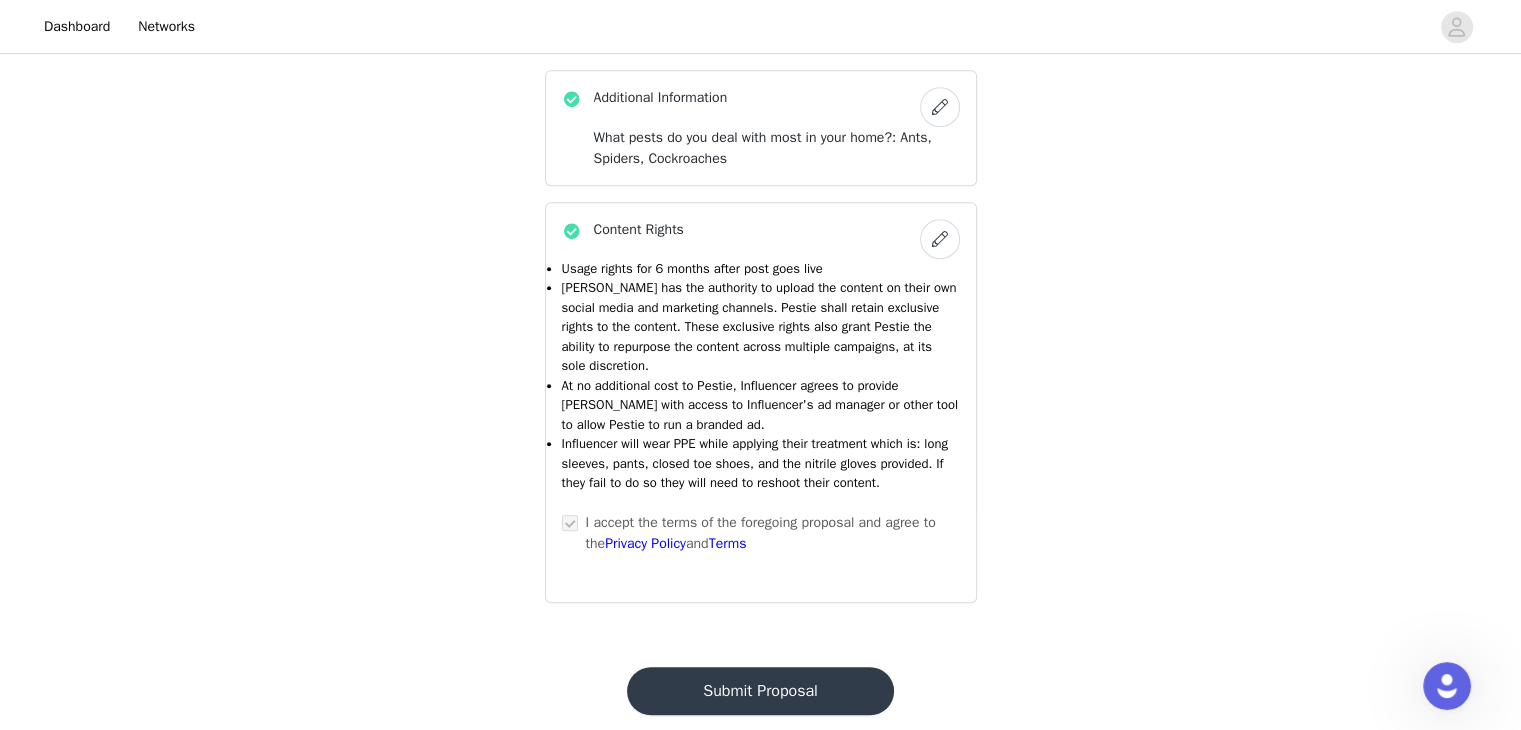 click on "Submit Proposal" at bounding box center [760, 691] 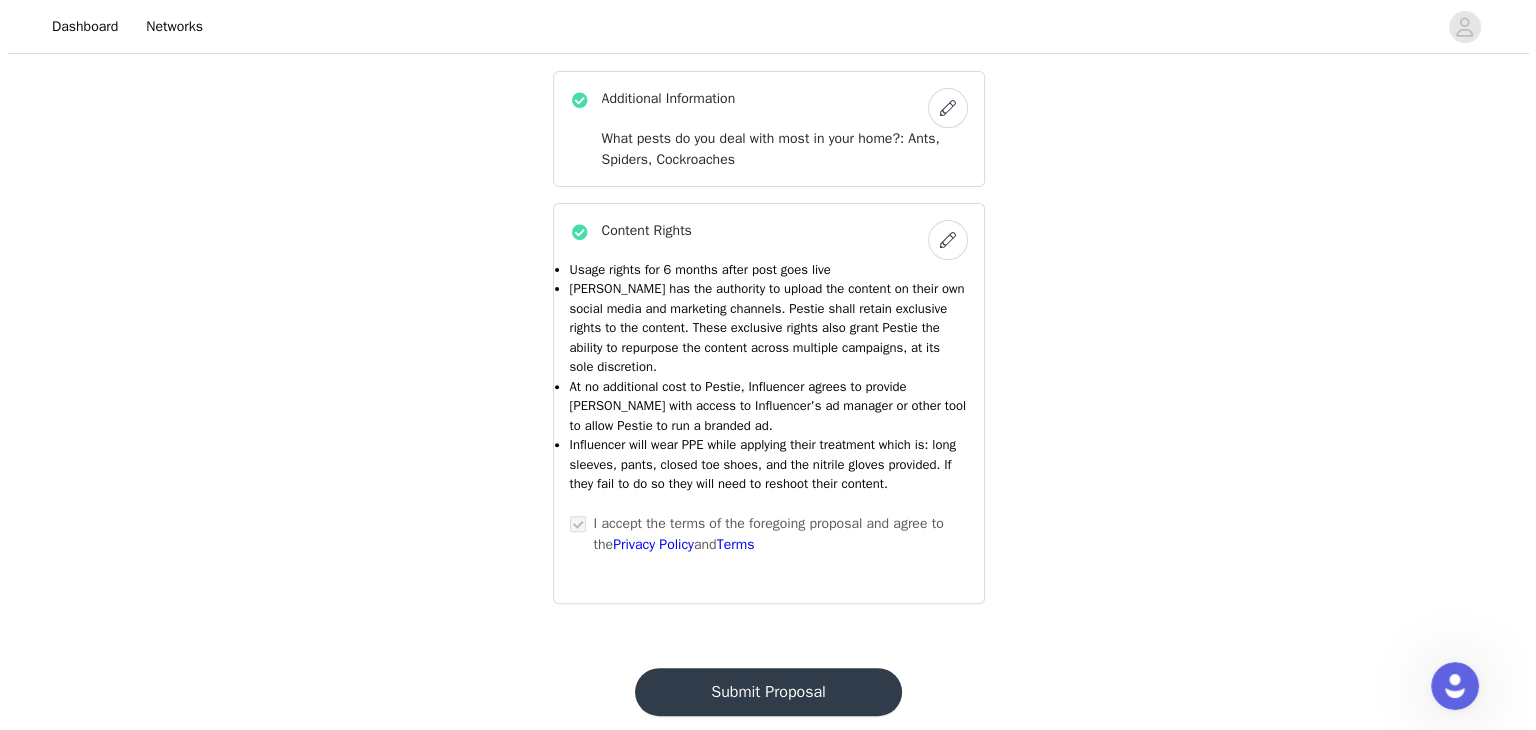 scroll, scrollTop: 0, scrollLeft: 0, axis: both 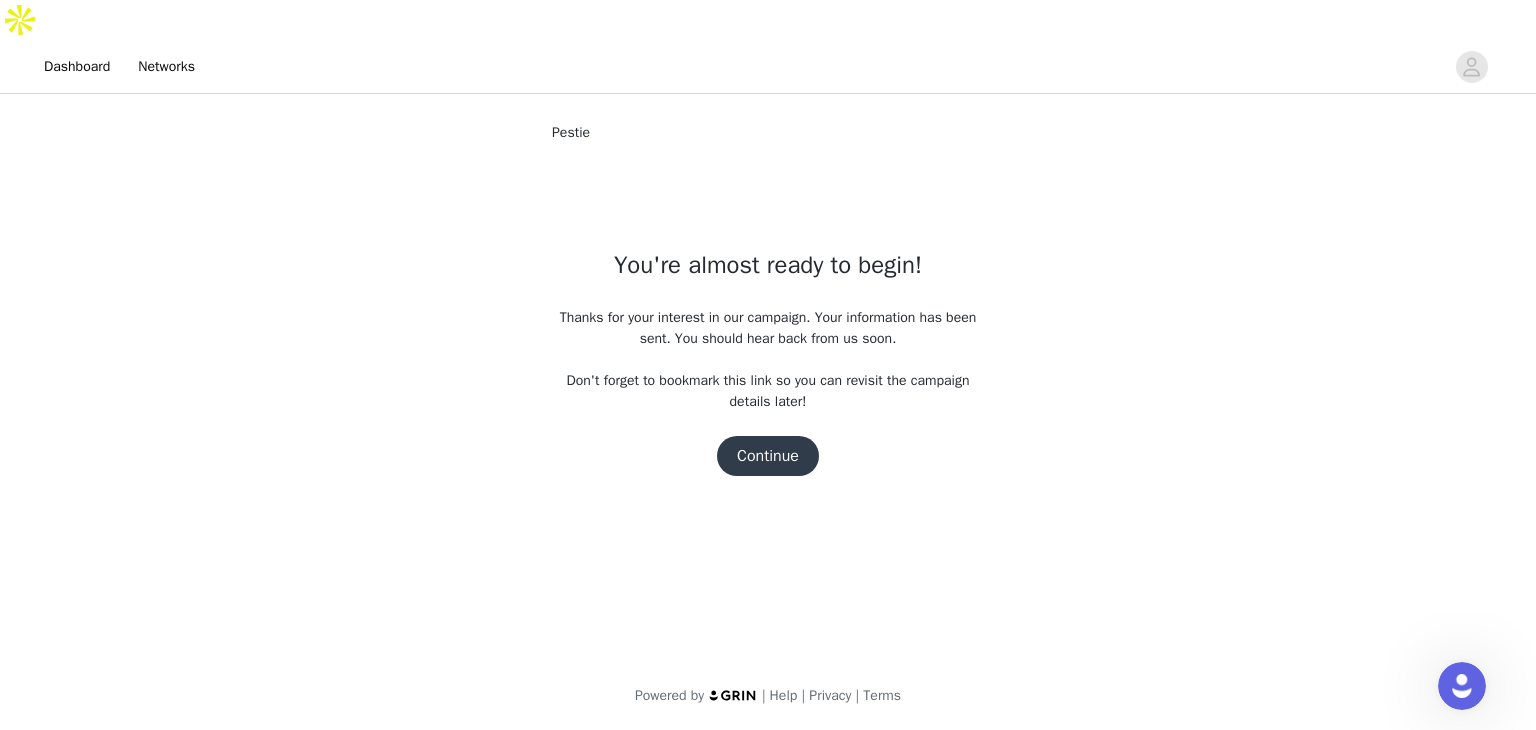 click on "Continue" at bounding box center (768, 456) 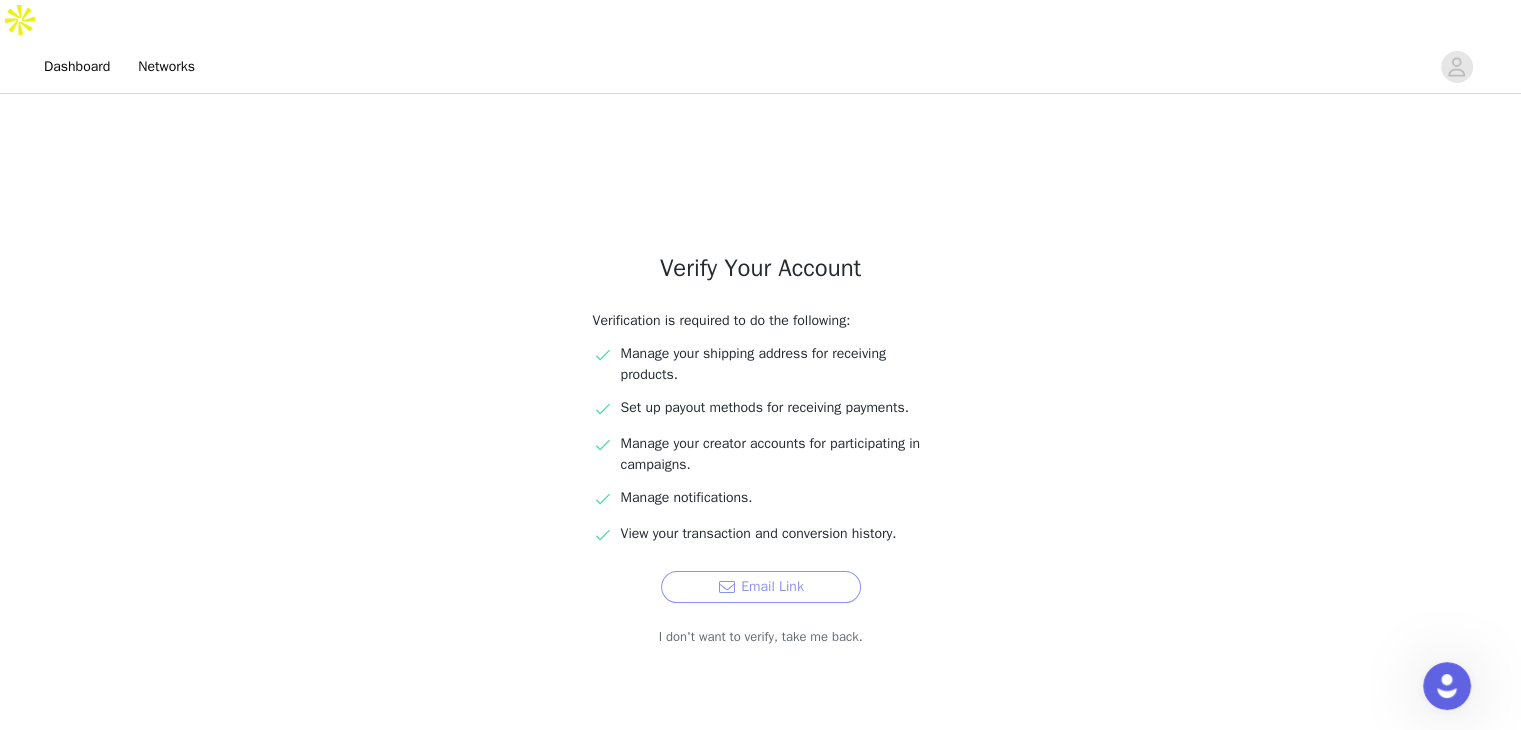click on "Email Link" at bounding box center (761, 587) 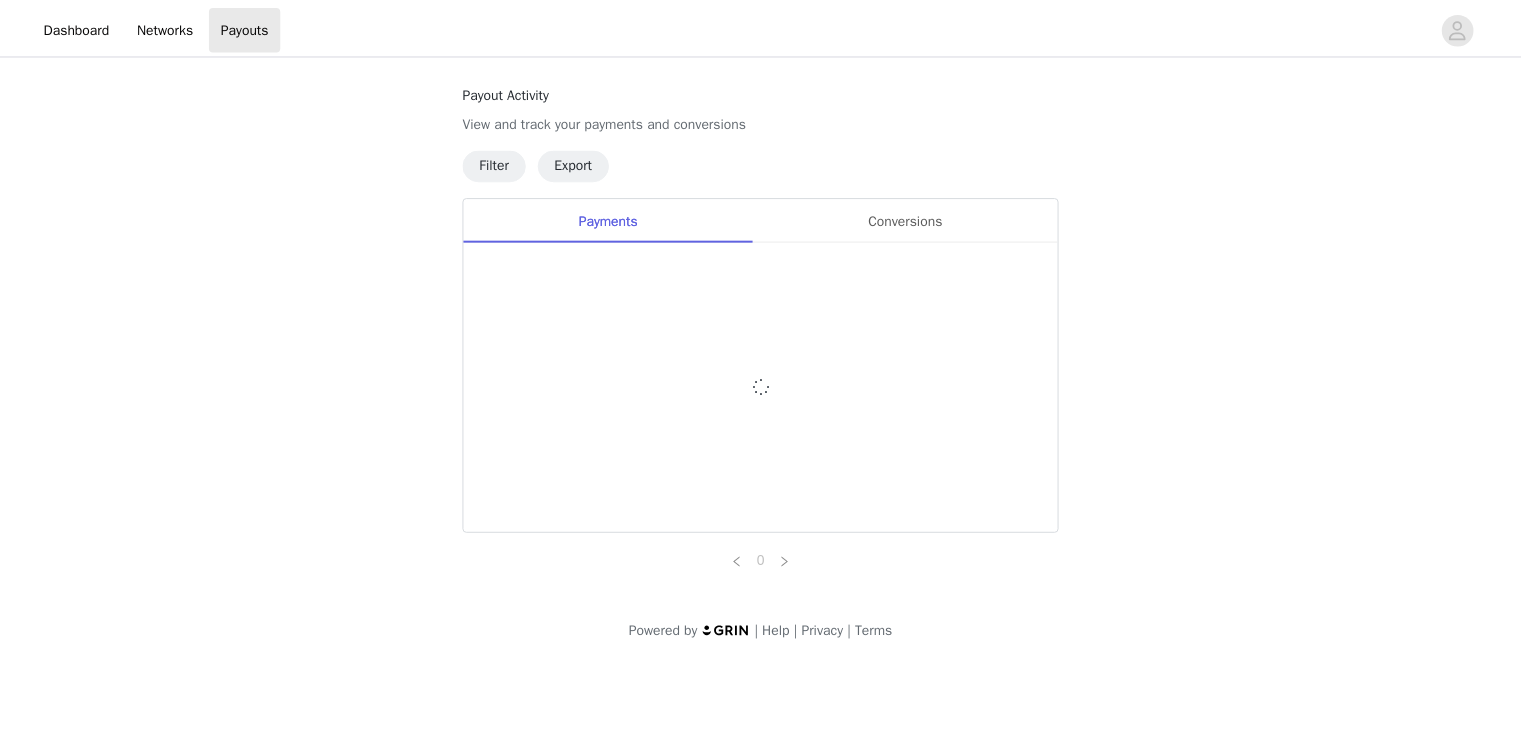 scroll, scrollTop: 0, scrollLeft: 0, axis: both 